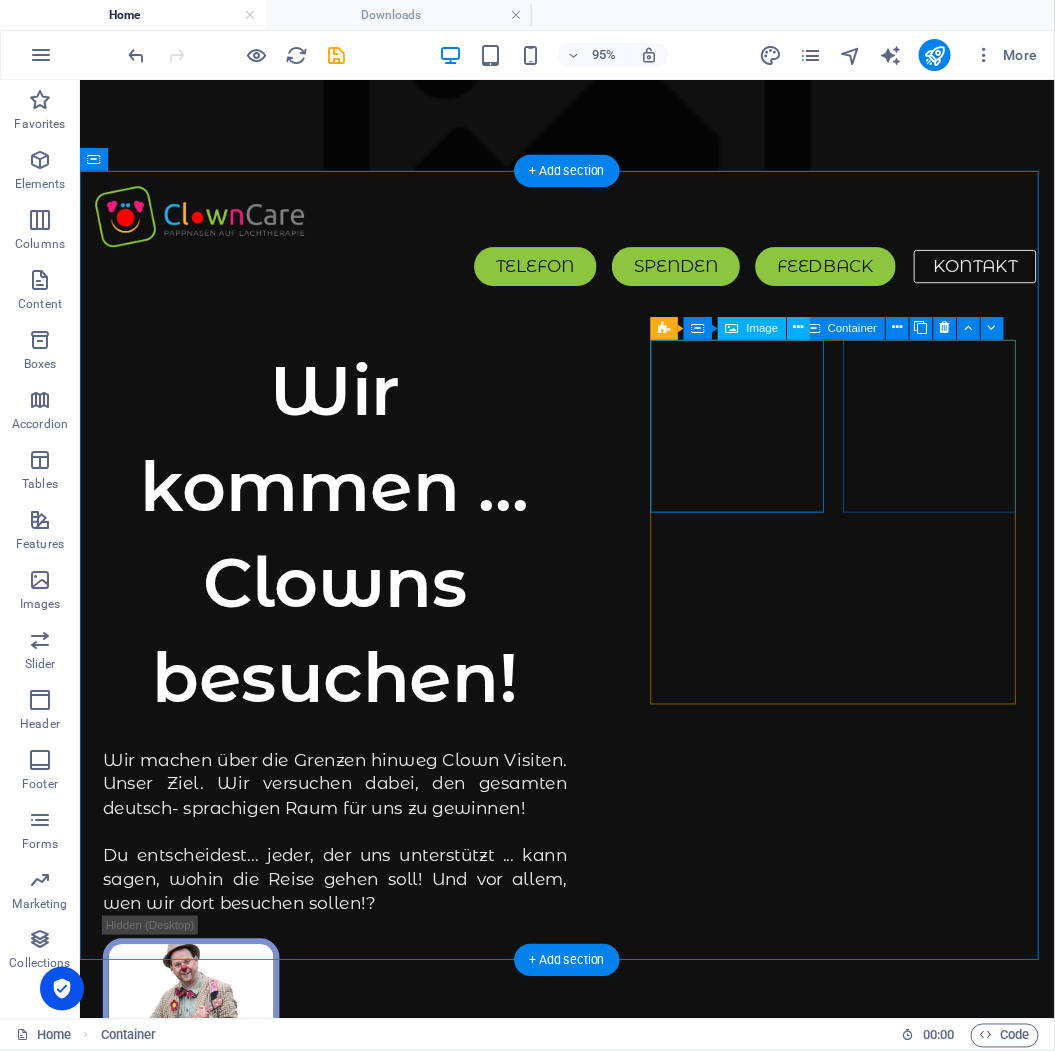 scroll, scrollTop: 0, scrollLeft: 0, axis: both 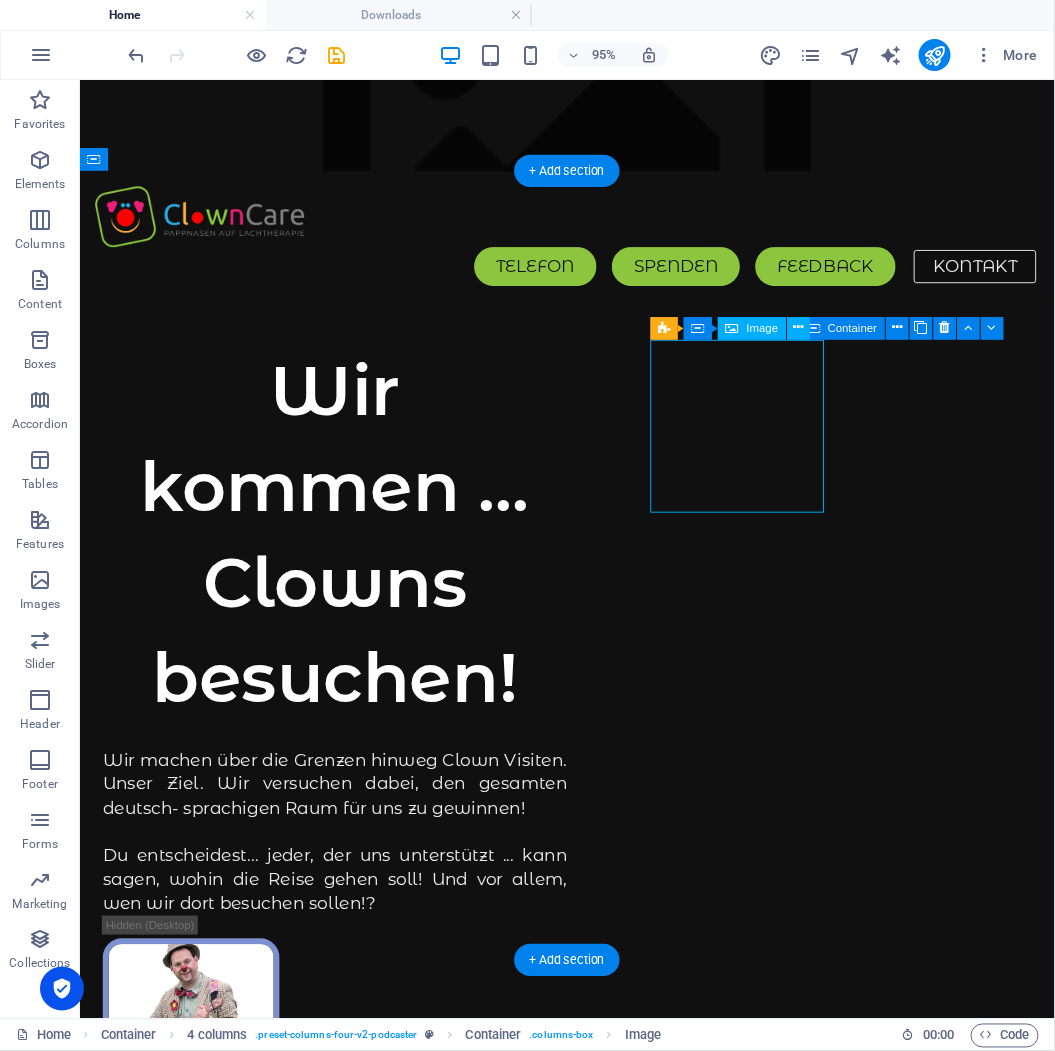 click at bounding box center [196, 1076] 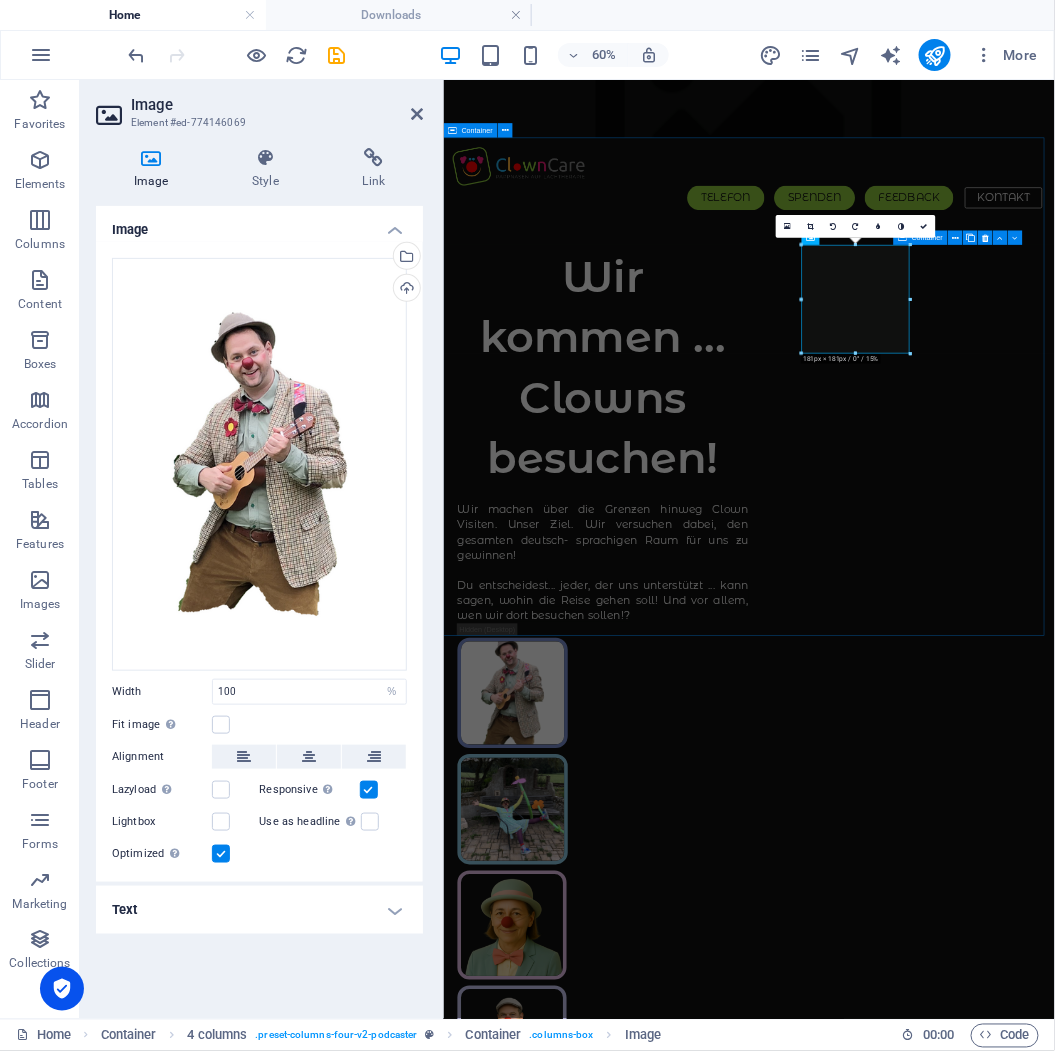 click on "Wir kommen ... Clowns besuchen! Wir machen über die Grenzen hinweg Clown Visiten. Unser Ziel. Wir versuchen dabei, den gesamten deutsch- sprachigen Raum für uns zu gewinnen!  Du entscheidest  ... jeder, der uns unterstützt ... kann sagen, wohin die Reise gehen soll! Und vor allem, wen wir dort besuchen sollen!? Mehr auf:" at bounding box center (952, 1149) 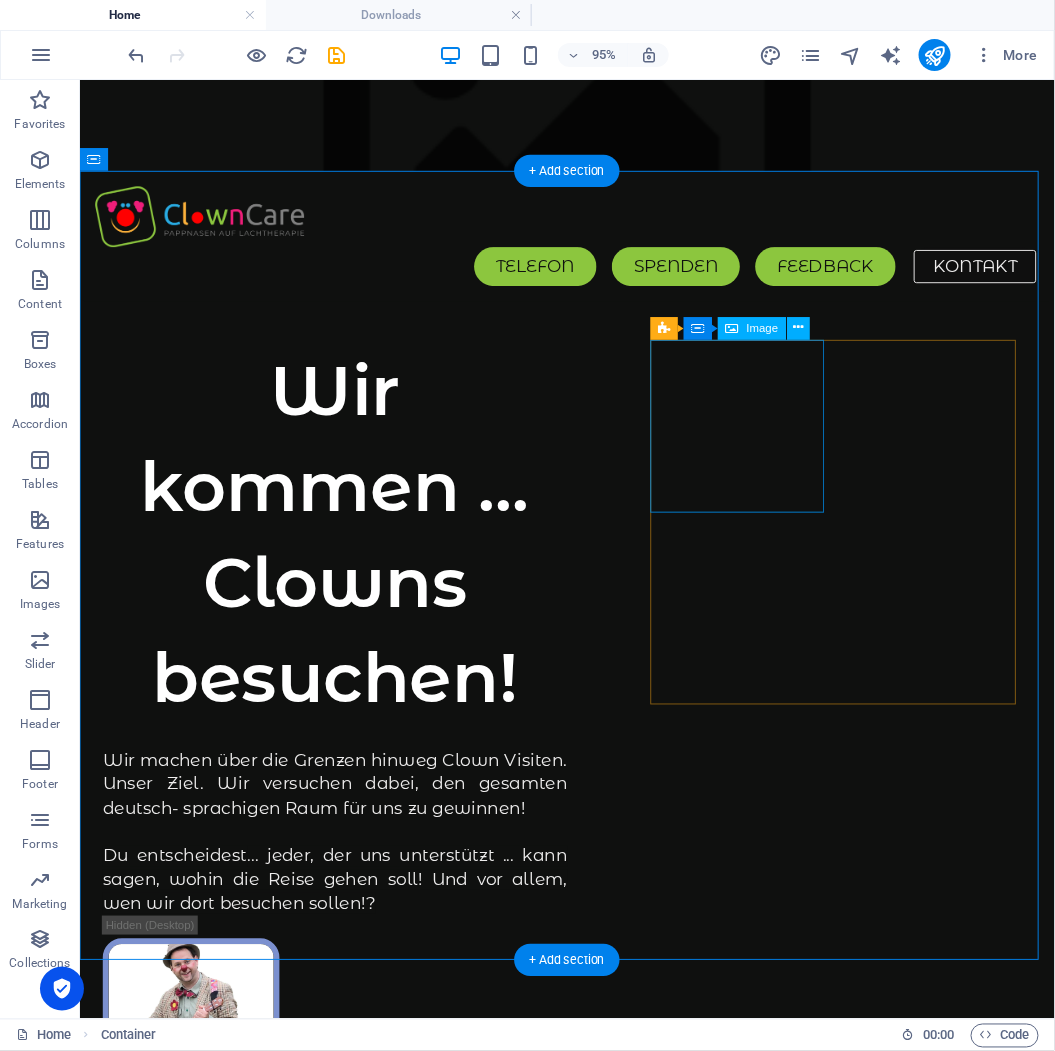 click at bounding box center (196, 1076) 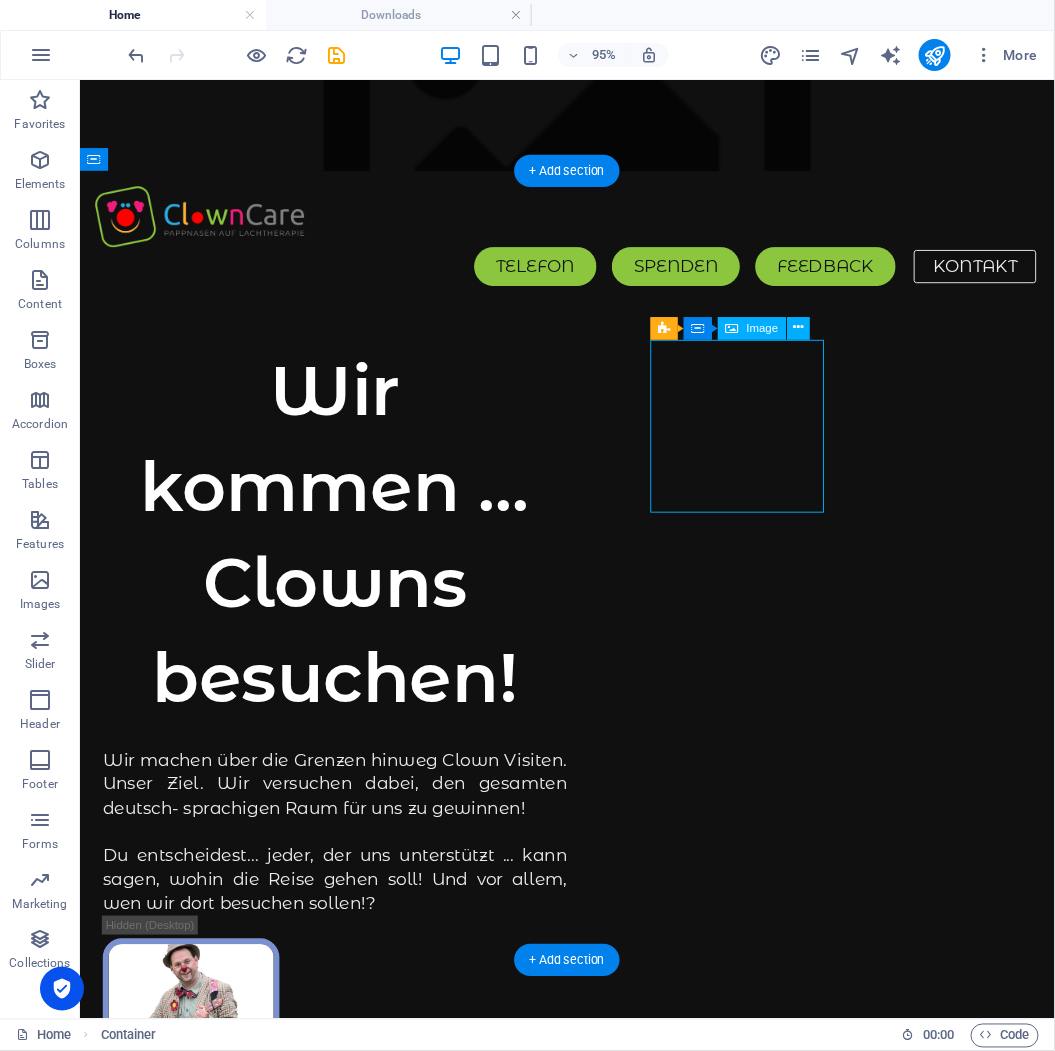 click at bounding box center [196, 1076] 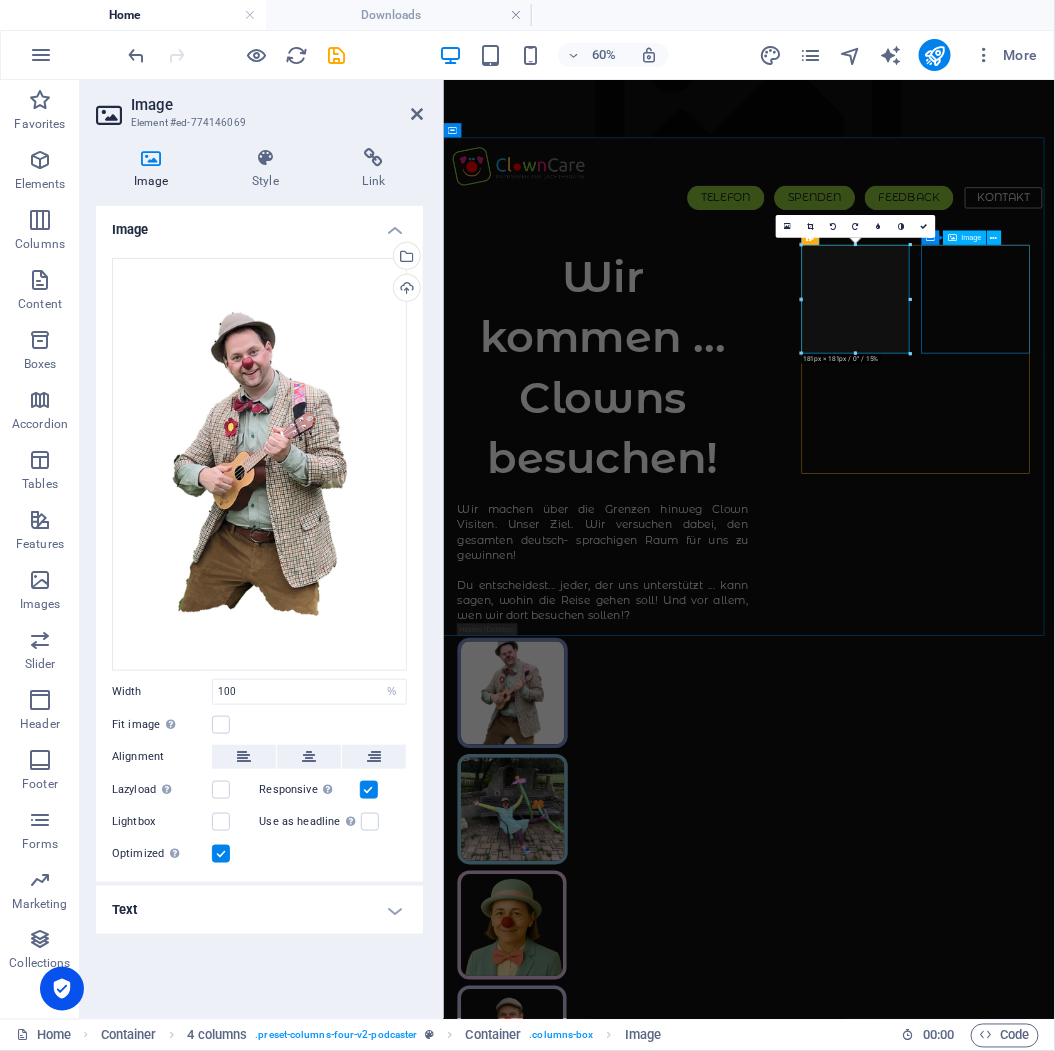 click at bounding box center (559, 1295) 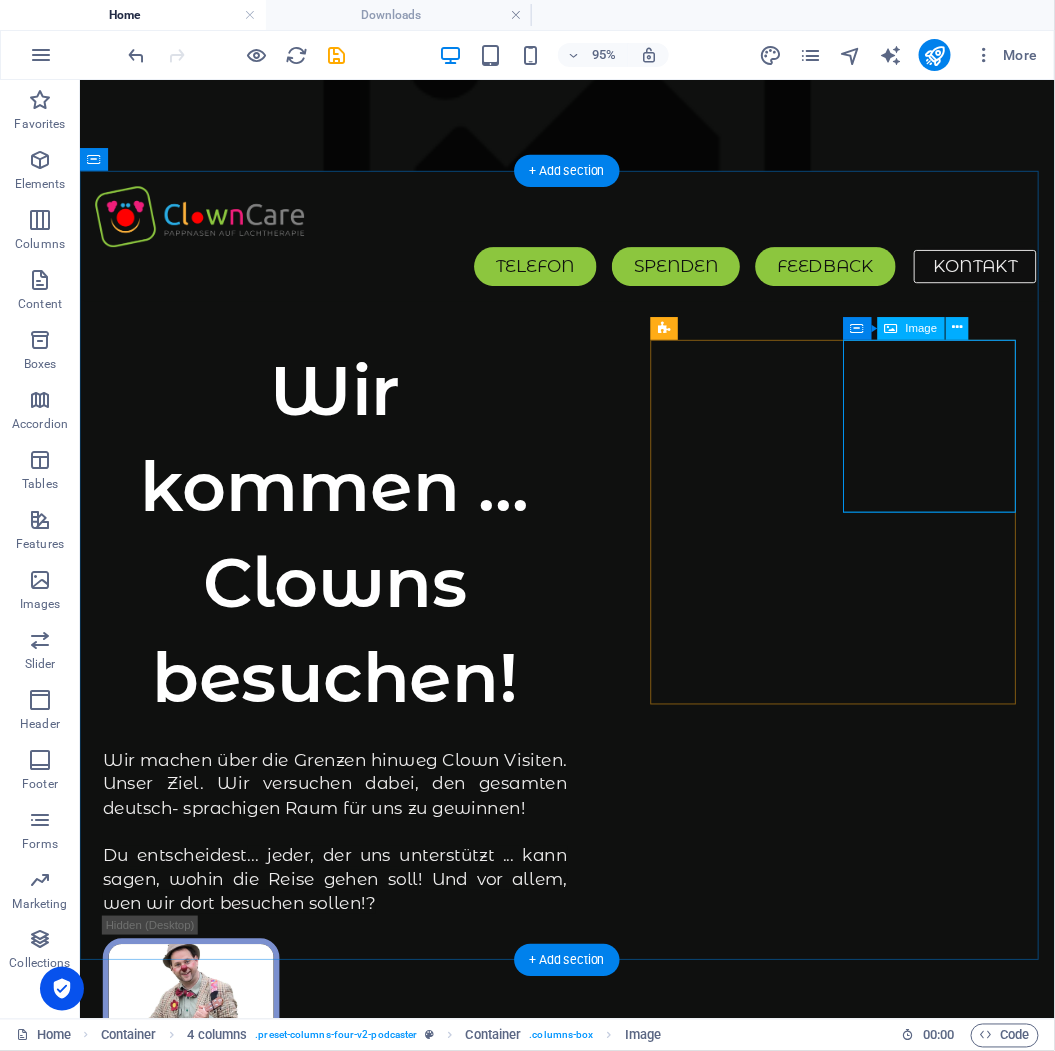 click at bounding box center (196, 1272) 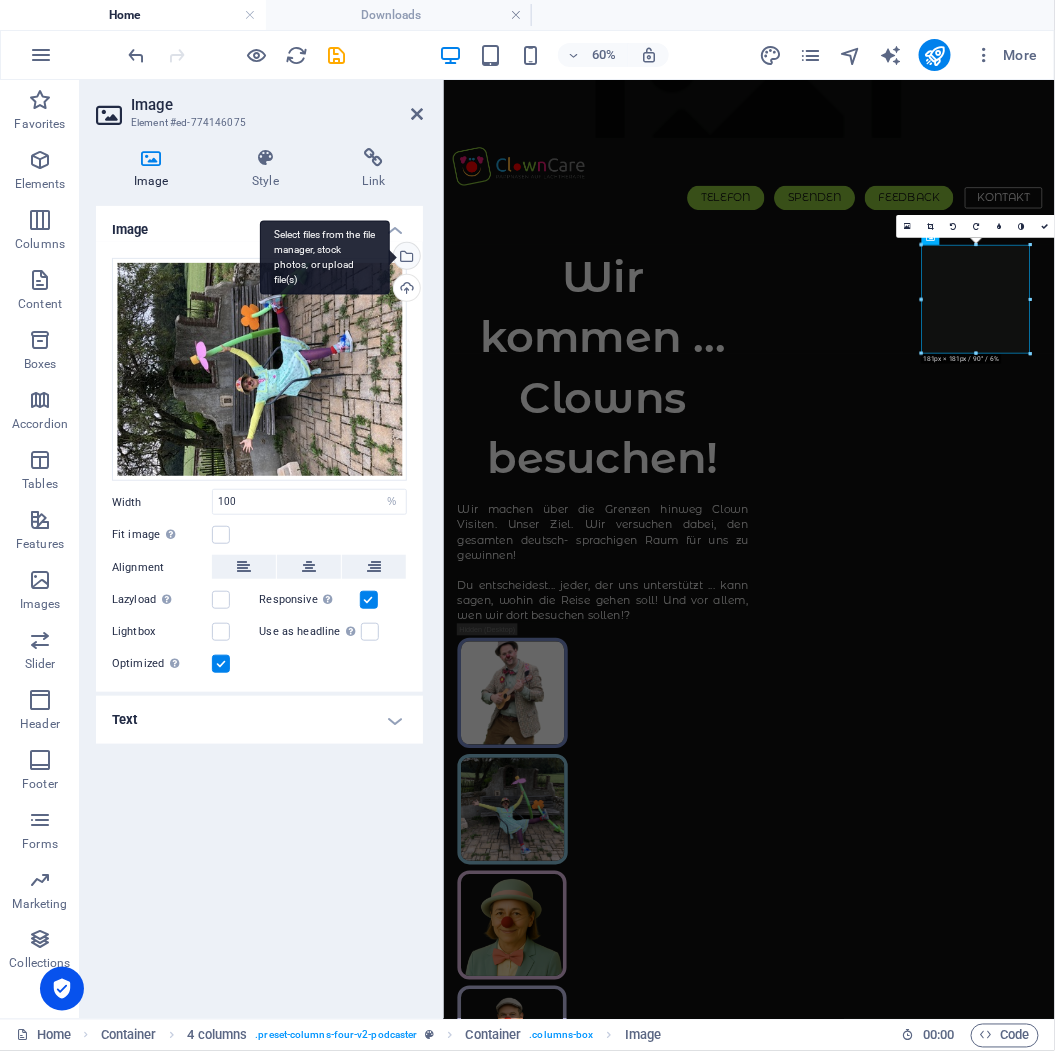 click on "Select files from the file manager, stock photos, or upload file(s)" at bounding box center [405, 258] 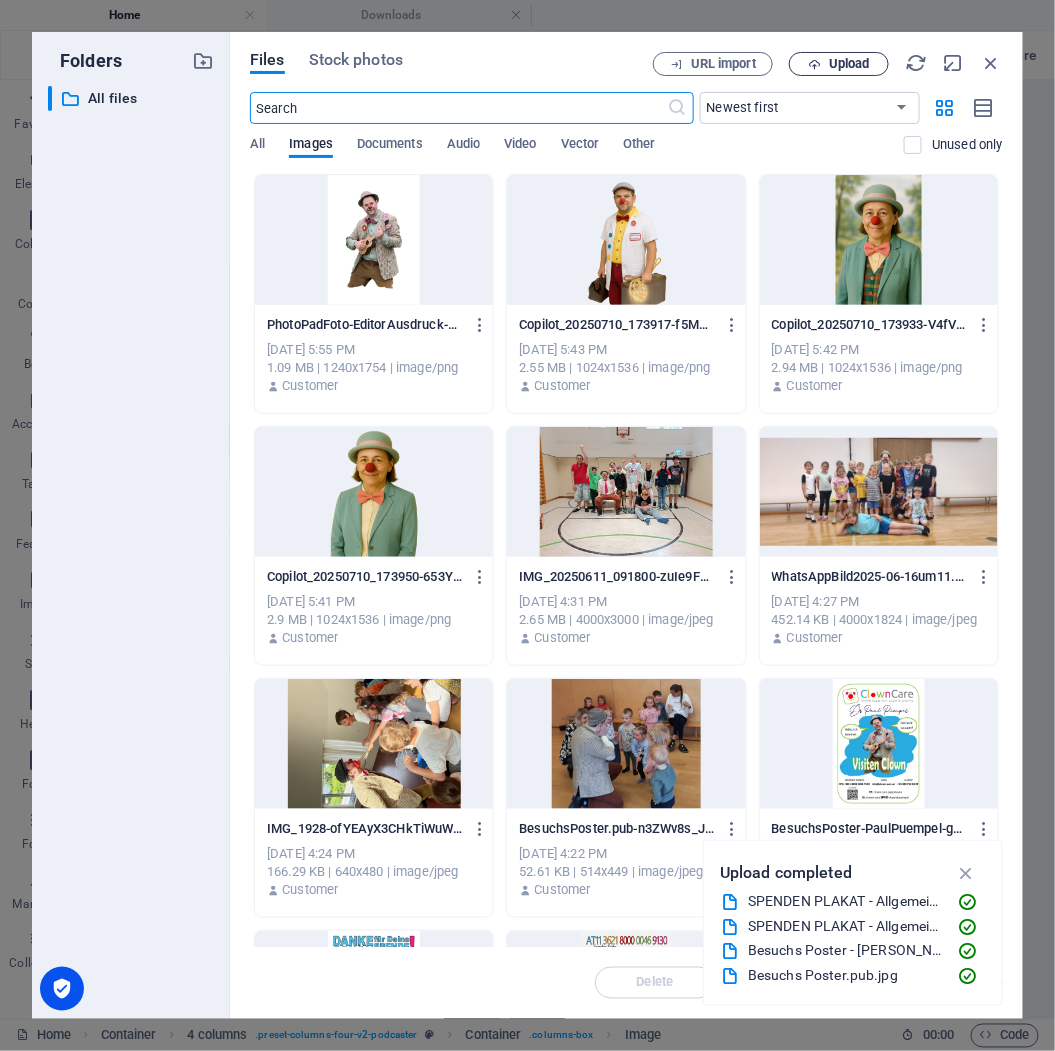 click on "Upload" at bounding box center (849, 64) 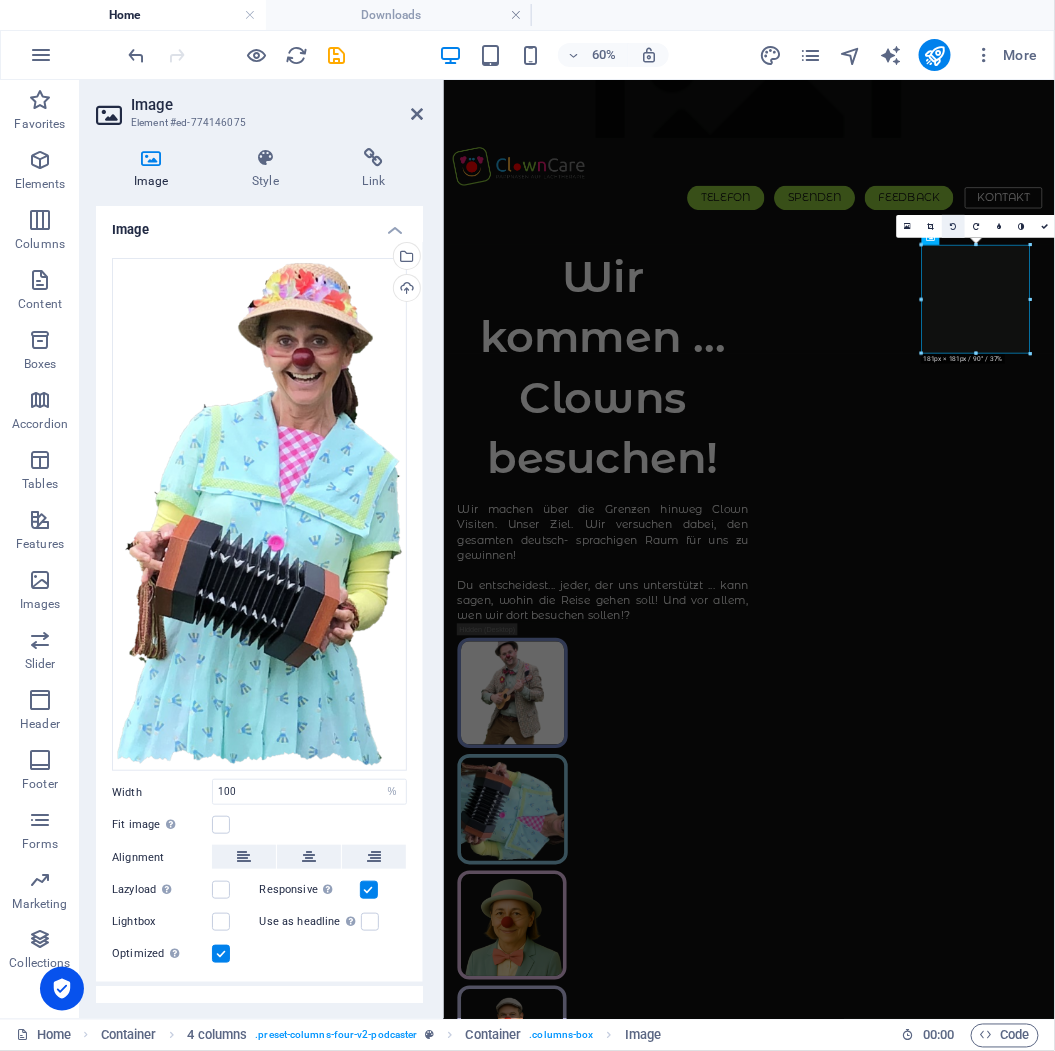 click at bounding box center (954, 226) 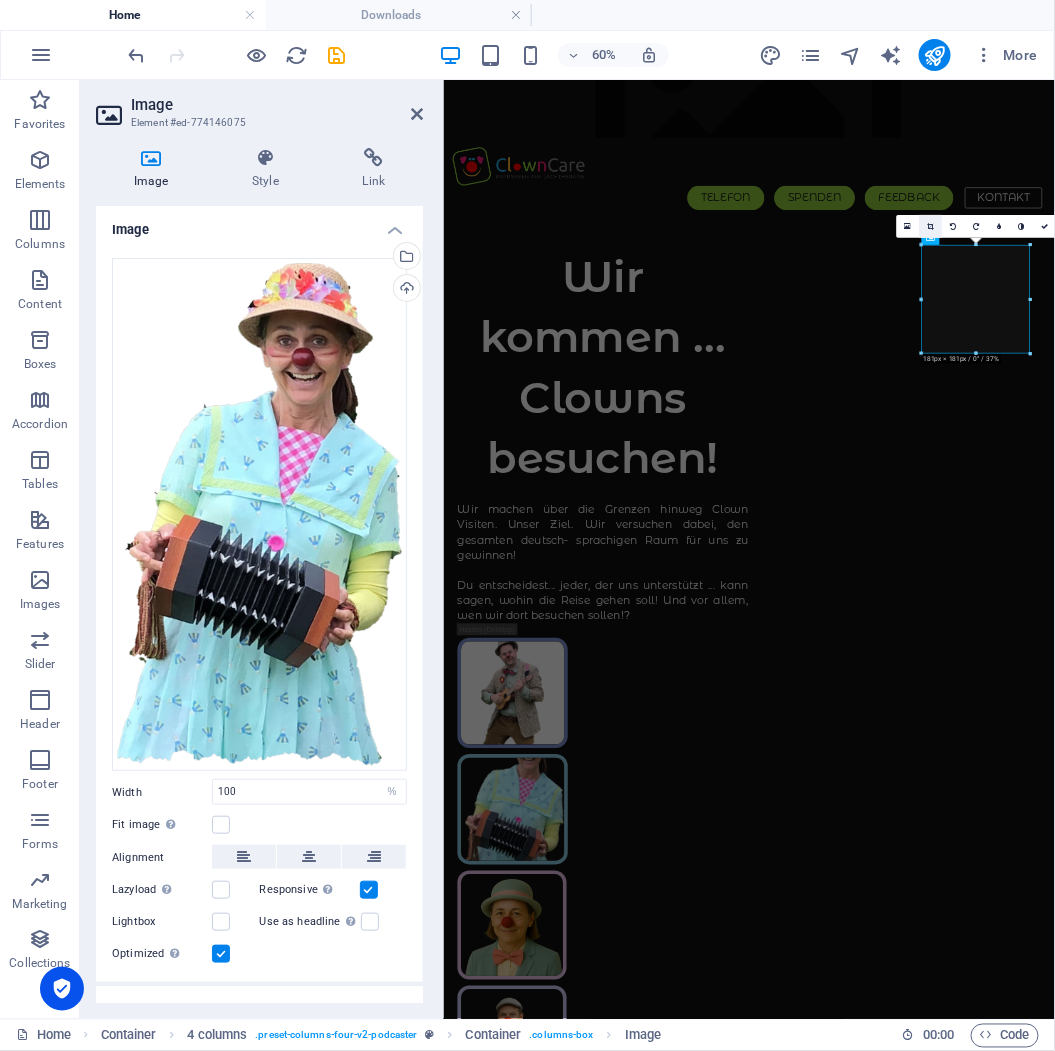 click at bounding box center (931, 226) 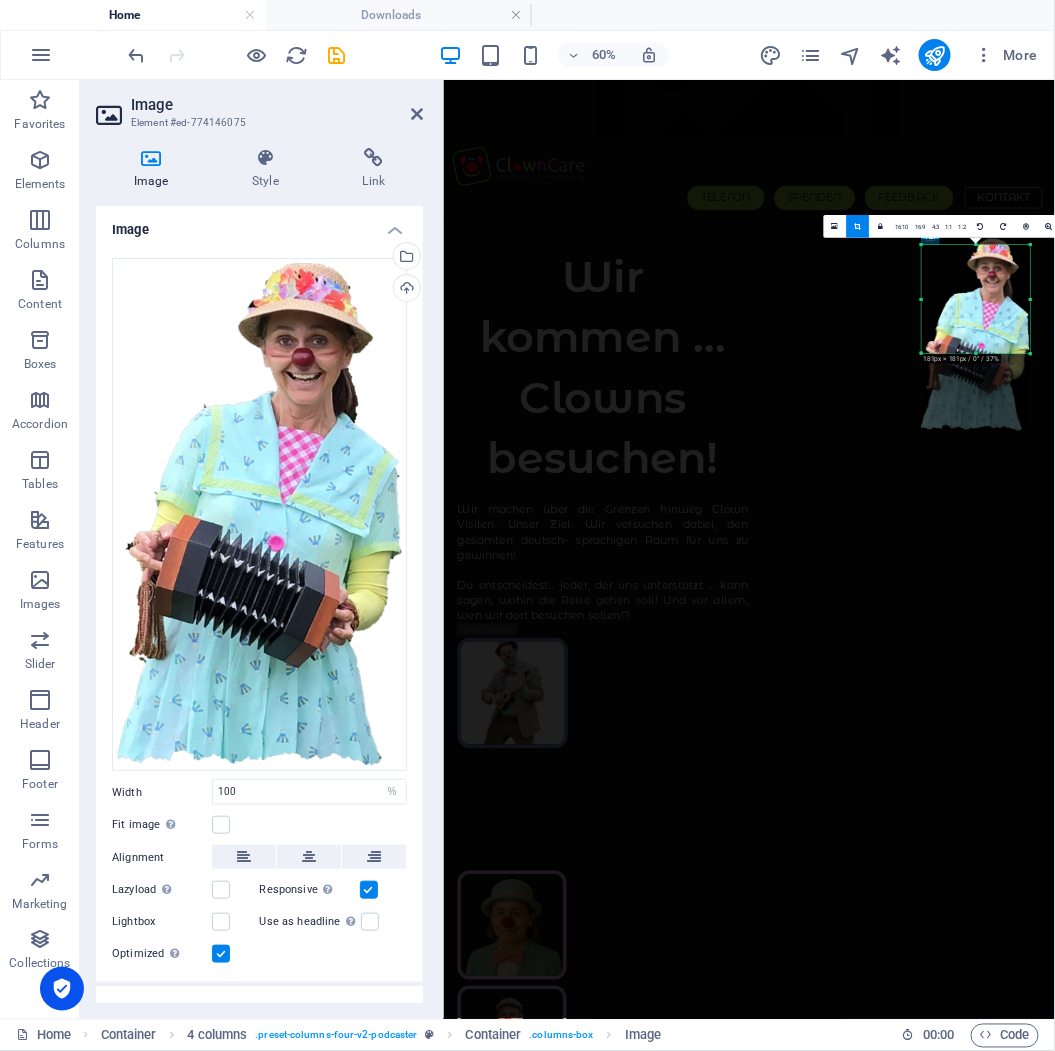 drag, startPoint x: 974, startPoint y: 272, endPoint x: 976, endPoint y: 304, distance: 32.06244 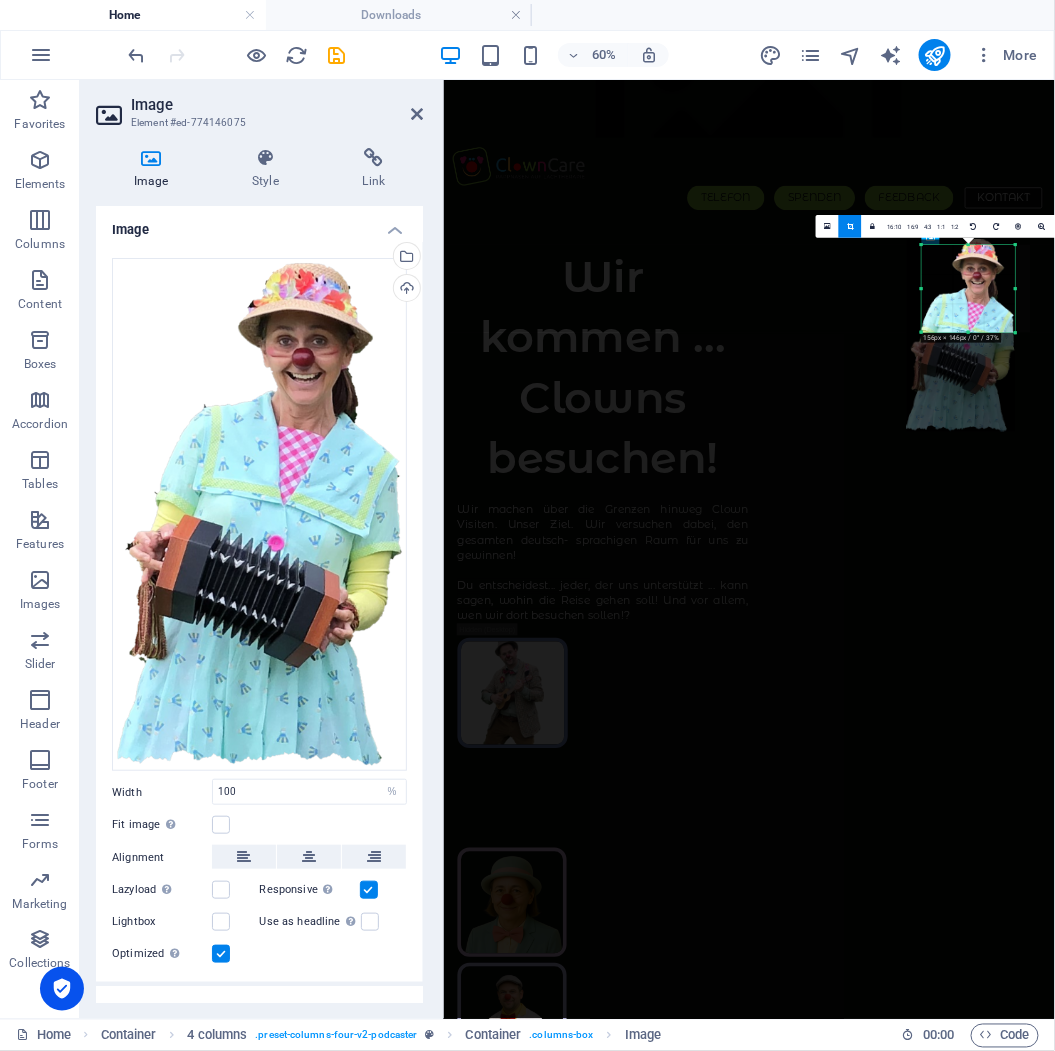 drag, startPoint x: 921, startPoint y: 353, endPoint x: 946, endPoint y: 318, distance: 43.011627 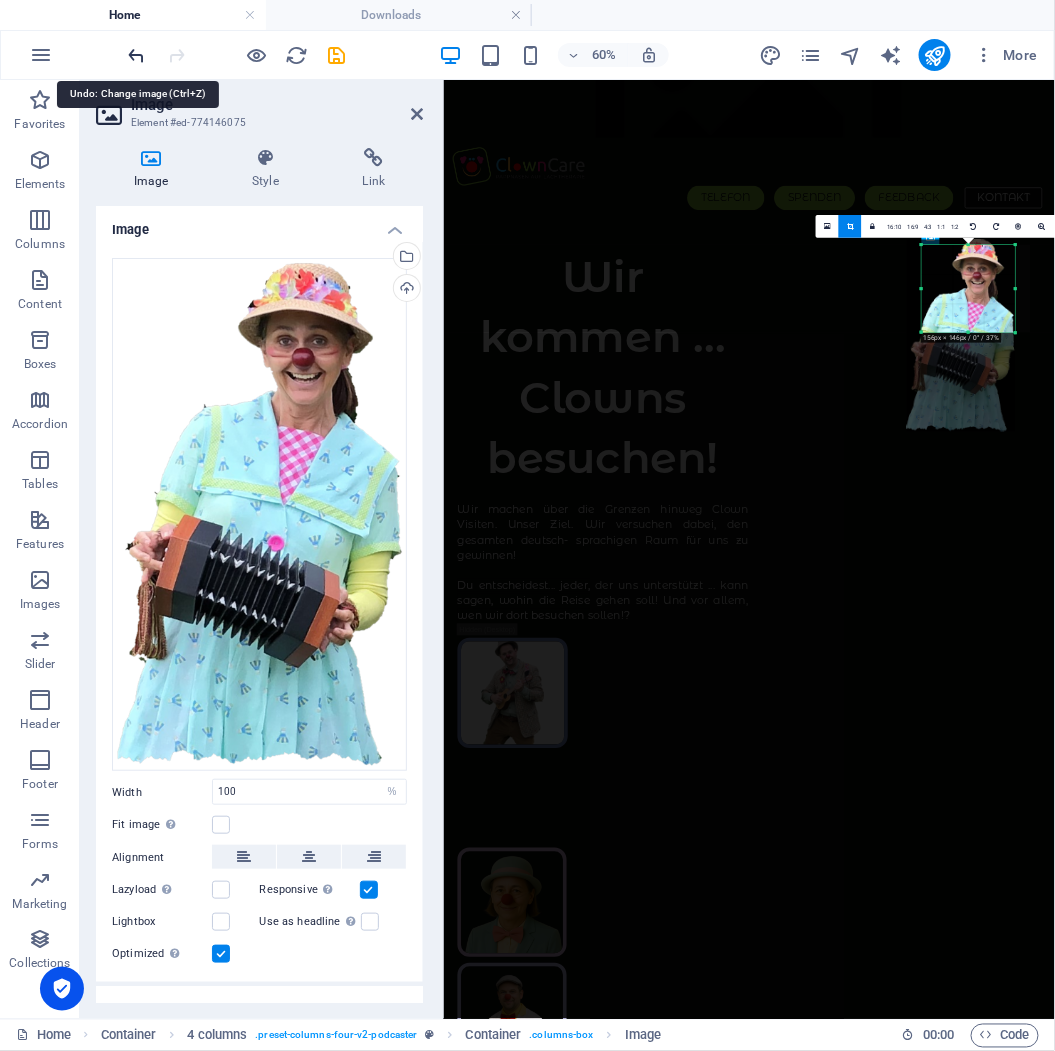 click at bounding box center (137, 55) 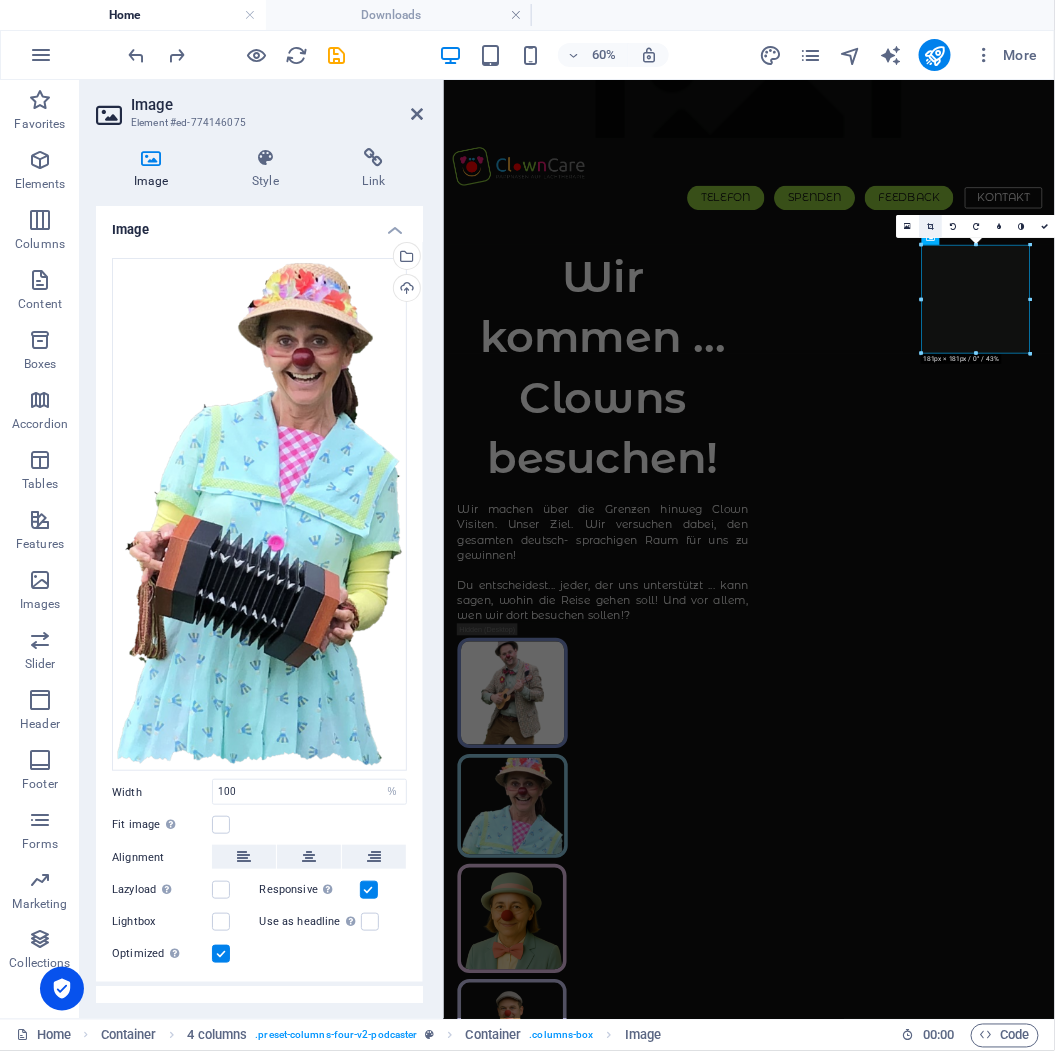 click at bounding box center (931, 226) 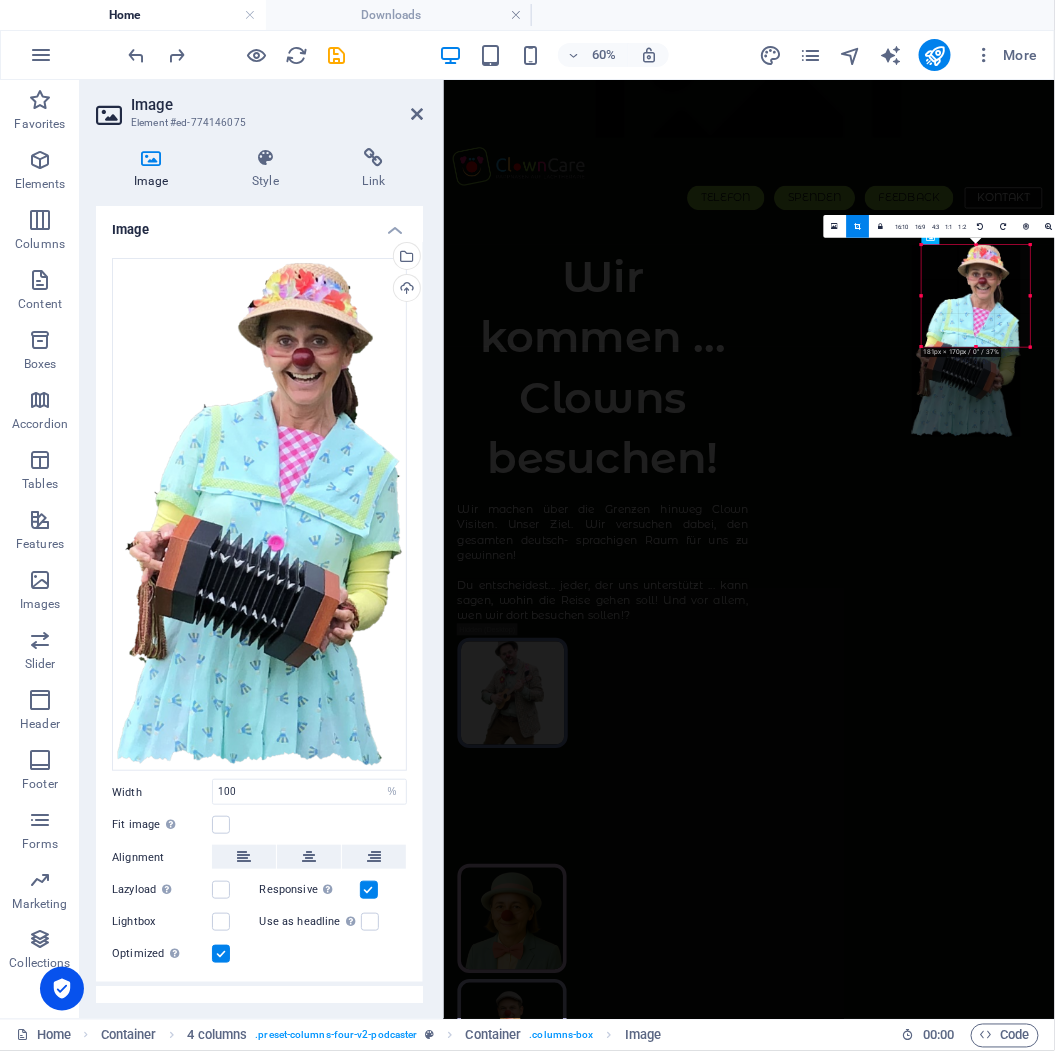 drag, startPoint x: 982, startPoint y: 314, endPoint x: 966, endPoint y: 318, distance: 16.492422 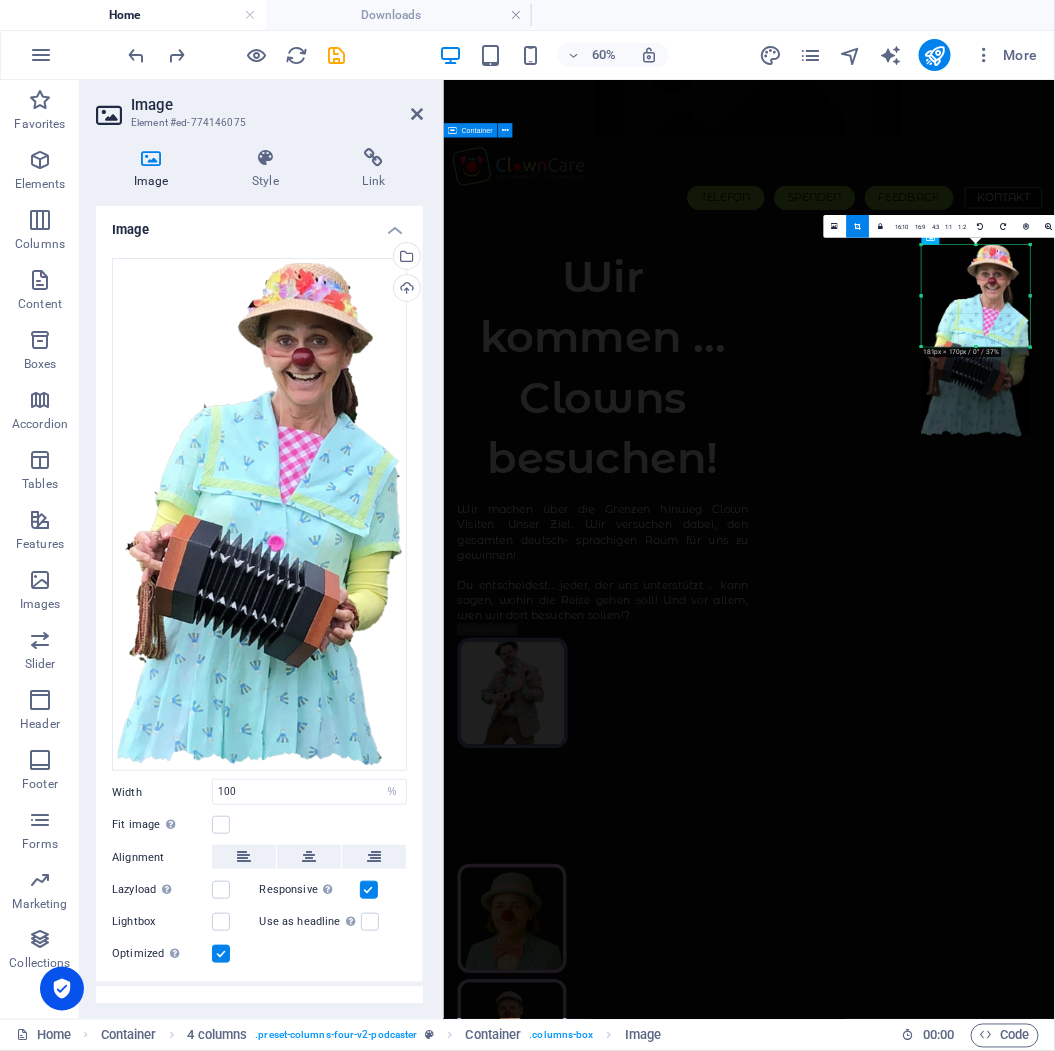 click on "Wir kommen ... Clowns besuchen! Wir machen über die Grenzen hinweg Clown Visiten. Unser Ziel. Wir versuchen dabei, den gesamten deutsch- sprachigen Raum für uns zu gewinnen!  Du entscheidest  ... jeder, der uns unterstützt ... kann sagen, wohin die Reise gehen soll! Und vor allem, wen wir dort besuchen sollen!? Mehr auf:" at bounding box center (952, 1144) 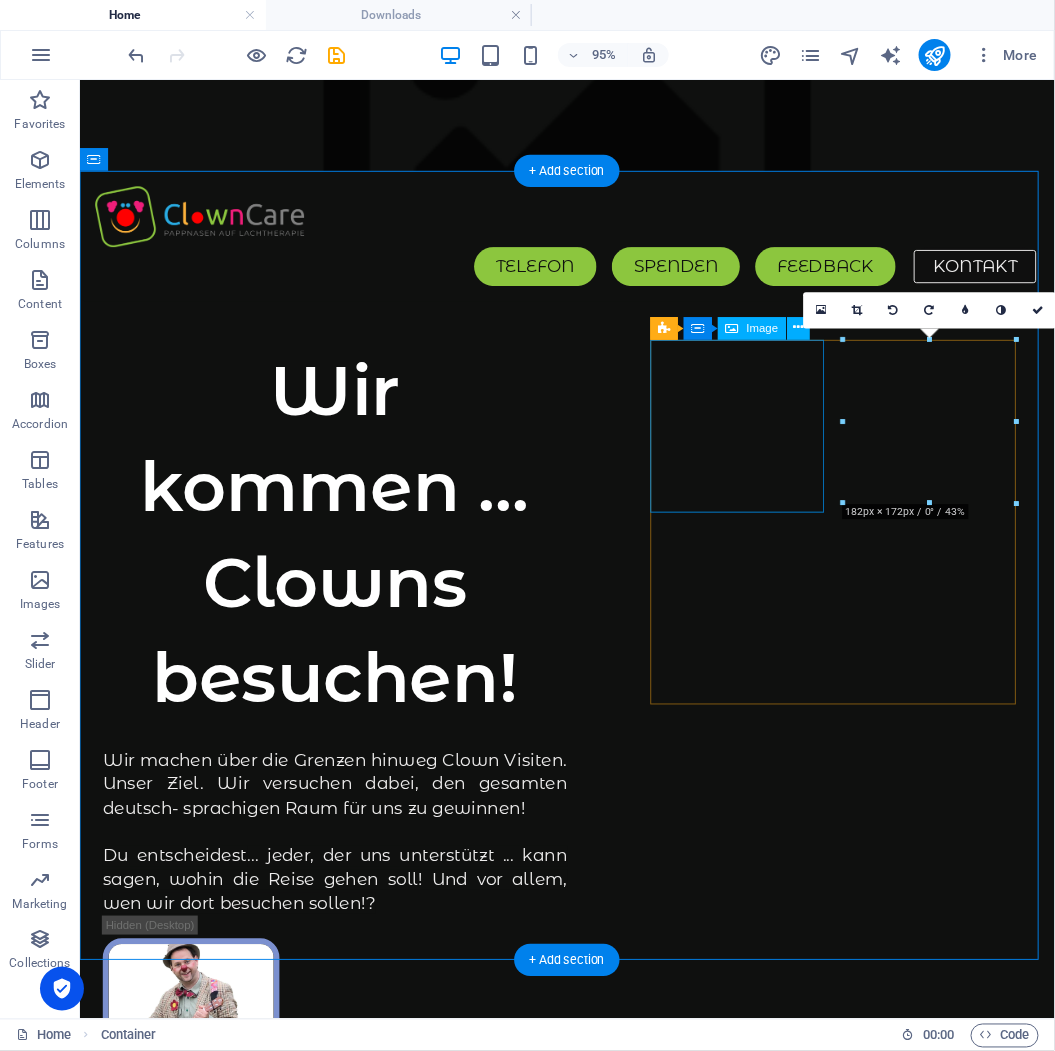 click at bounding box center (196, 1076) 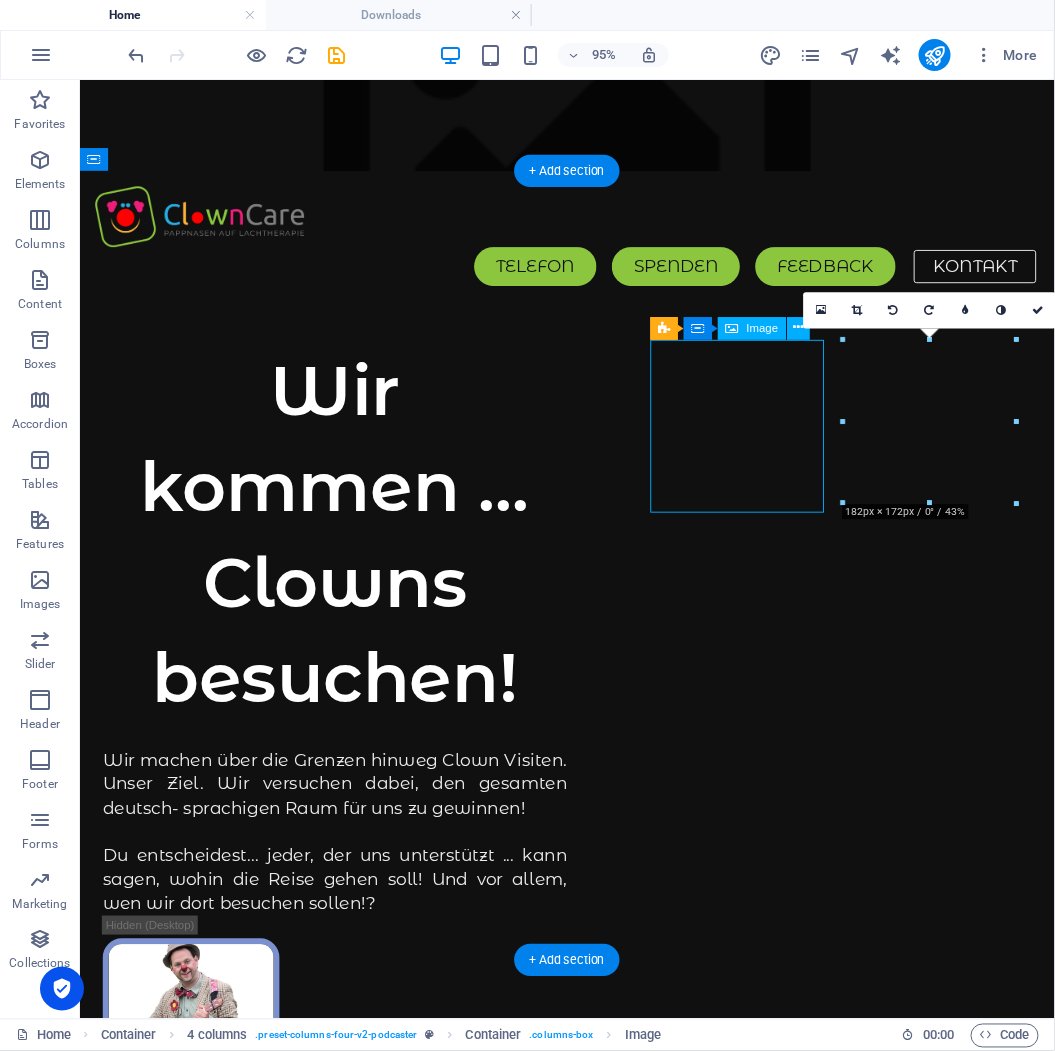 click at bounding box center (196, 1076) 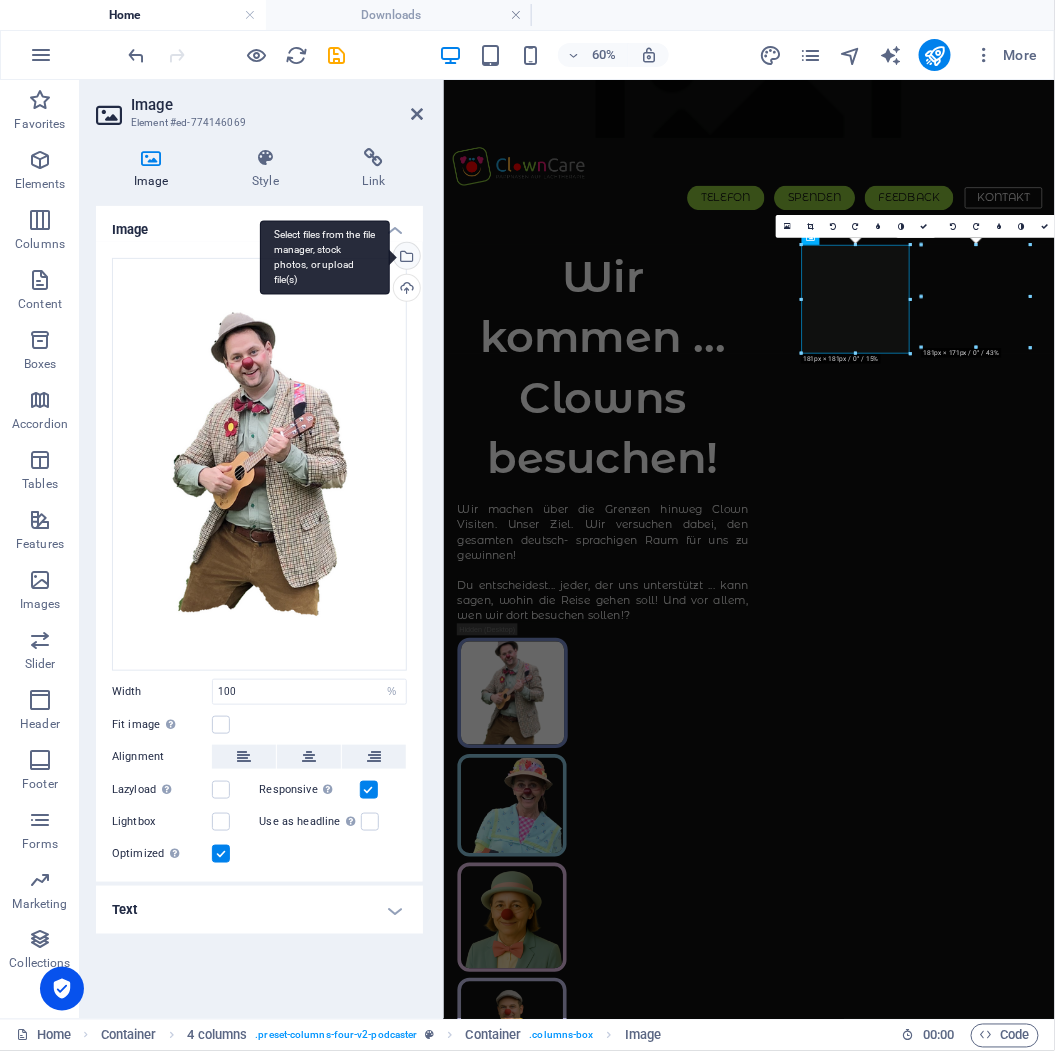 click on "Select files from the file manager, stock photos, or upload file(s)" at bounding box center (405, 258) 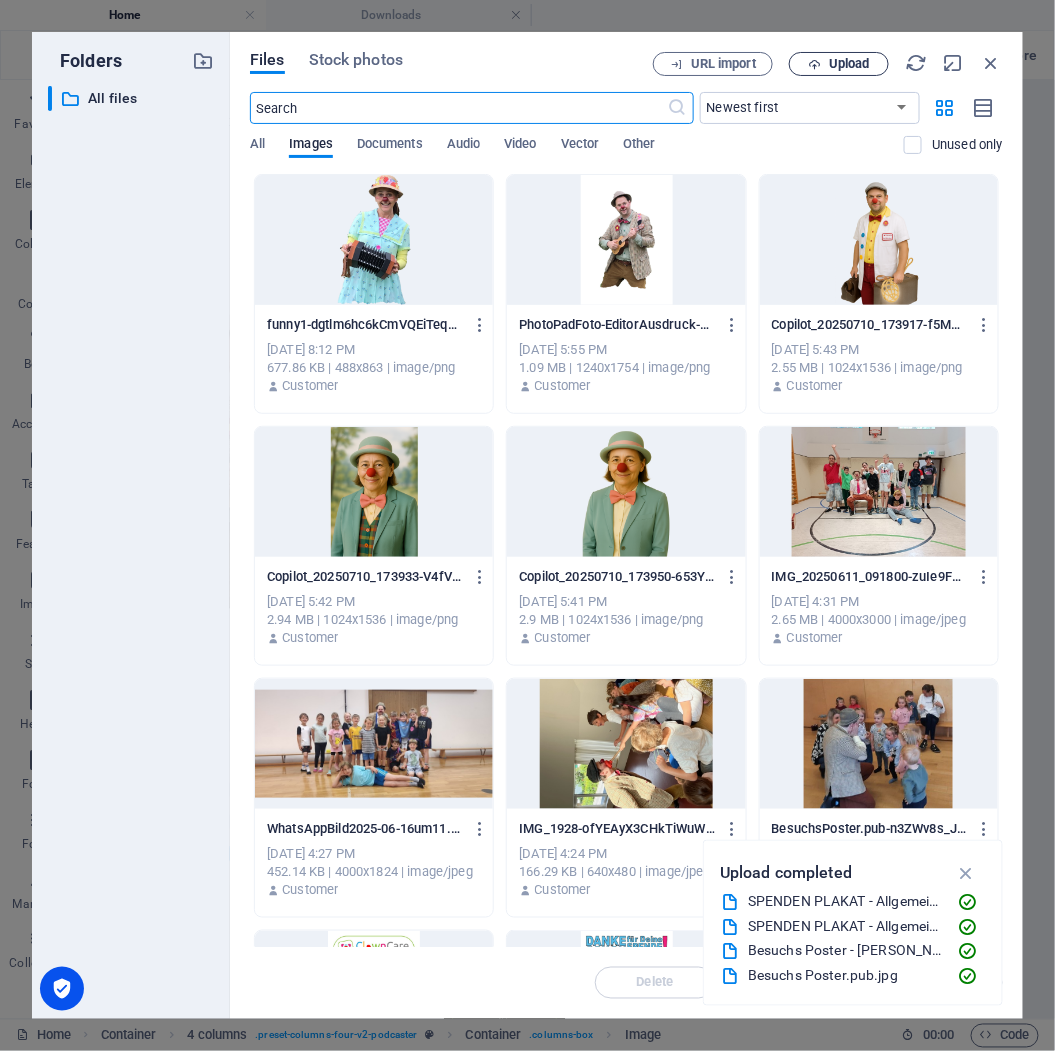 click on "Upload" at bounding box center [839, 64] 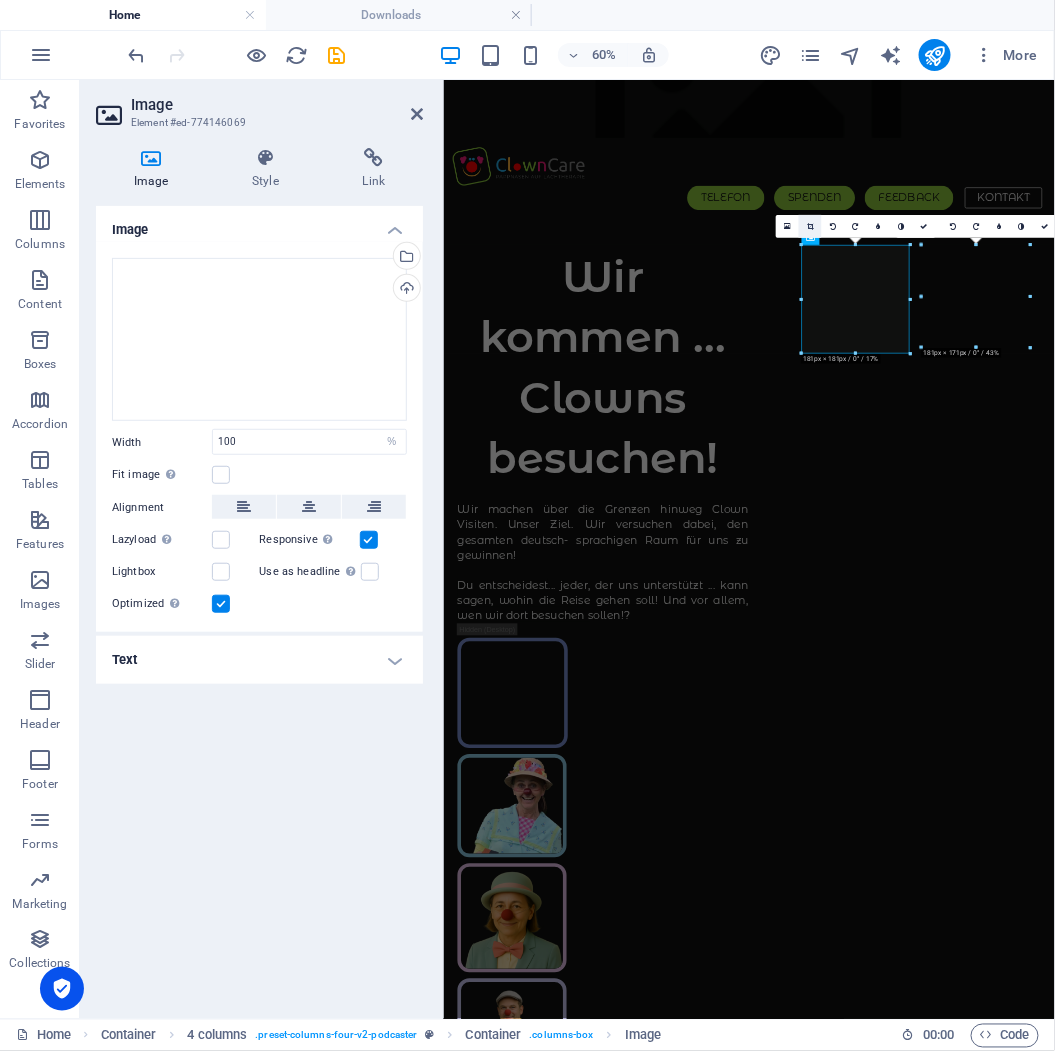 click at bounding box center (810, 226) 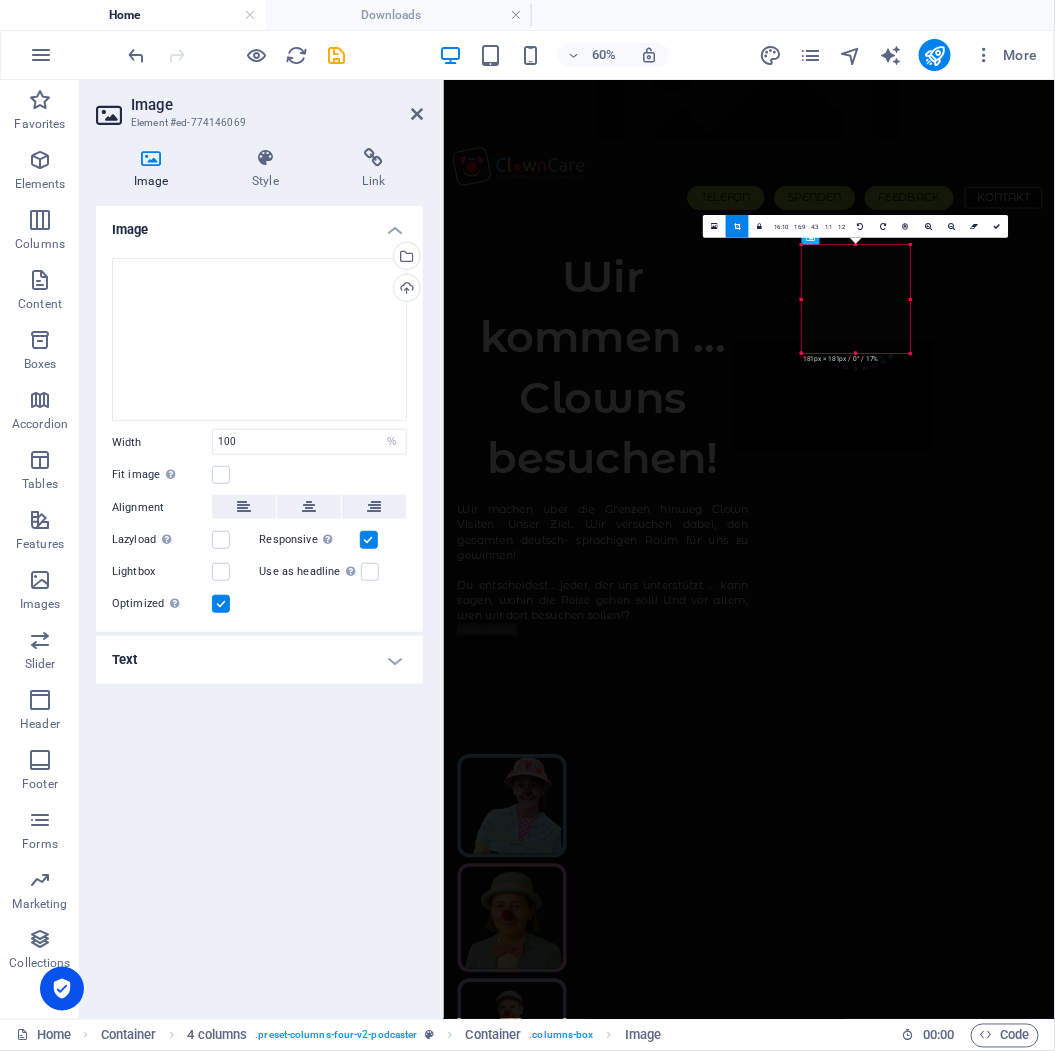 drag, startPoint x: 873, startPoint y: 295, endPoint x: 604, endPoint y: 629, distance: 428.85547 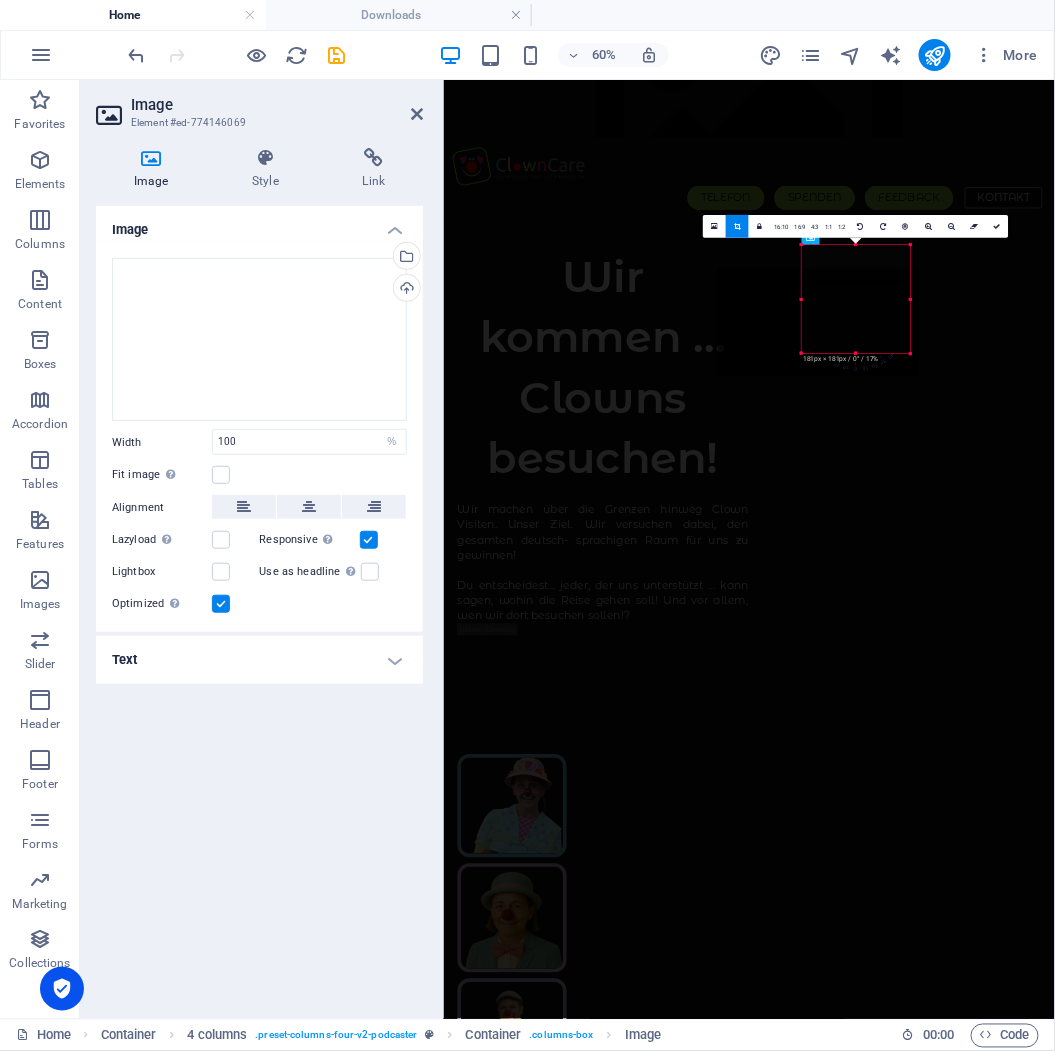 drag, startPoint x: 848, startPoint y: 293, endPoint x: 785, endPoint y: 325, distance: 70.66116 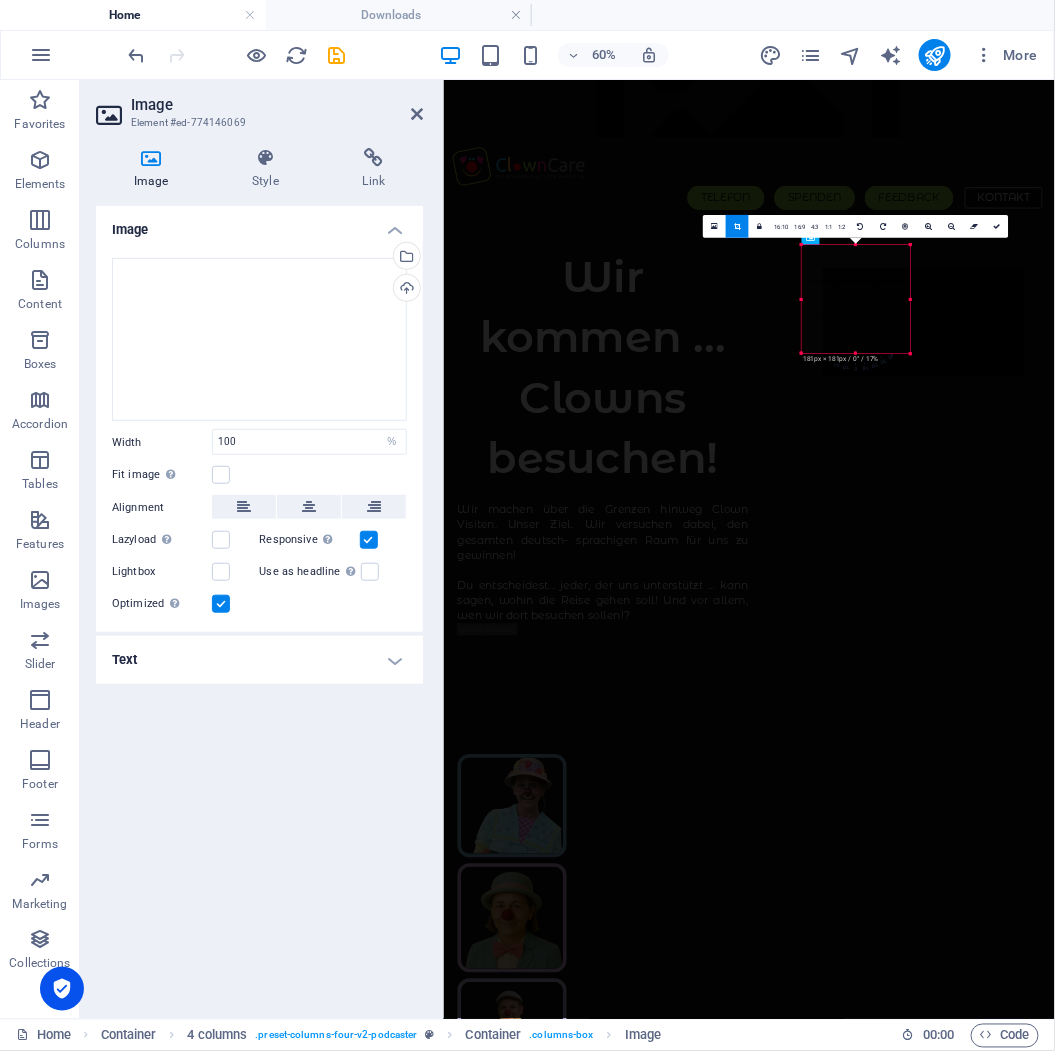 drag, startPoint x: 843, startPoint y: 286, endPoint x: 960, endPoint y: 324, distance: 123.01626 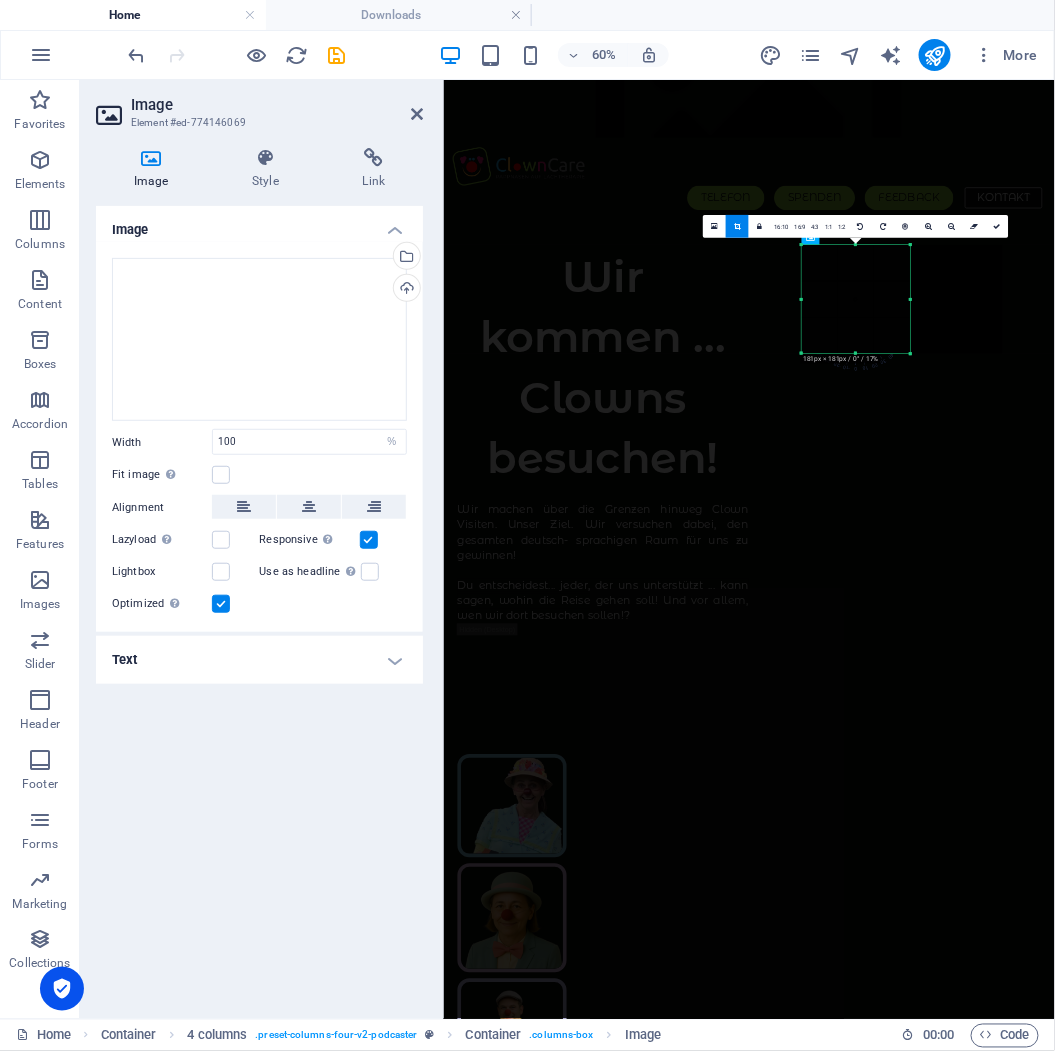 click at bounding box center (902, 299) 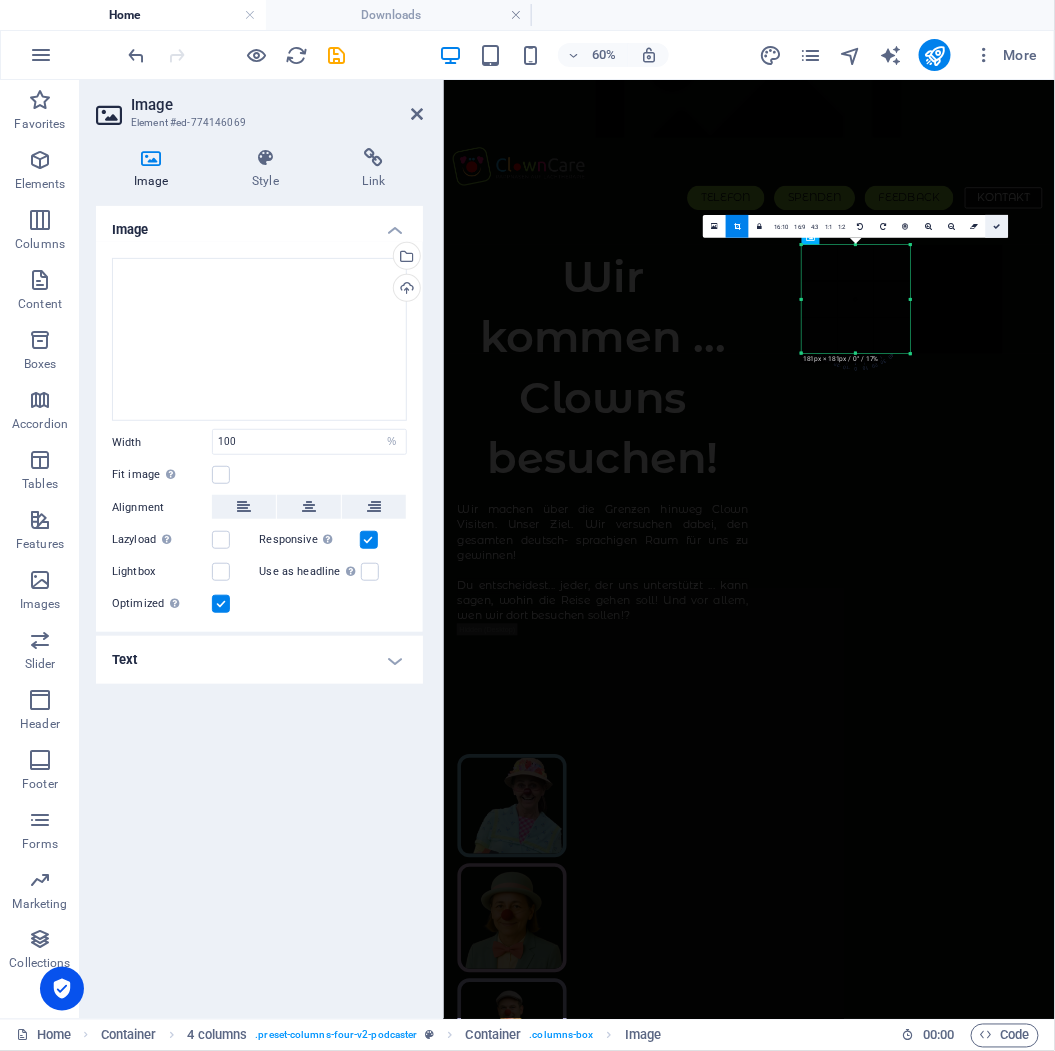 click at bounding box center [997, 226] 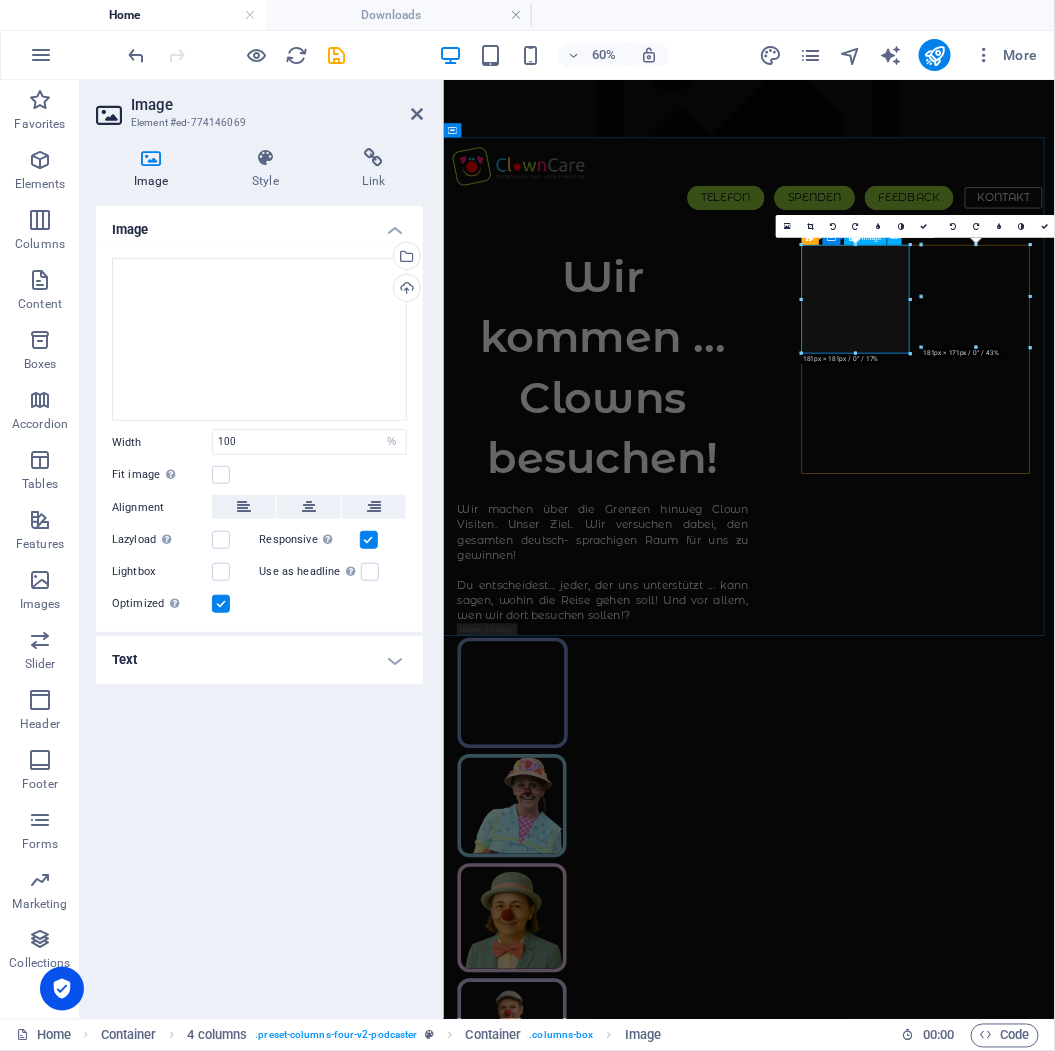 click at bounding box center [559, 1101] 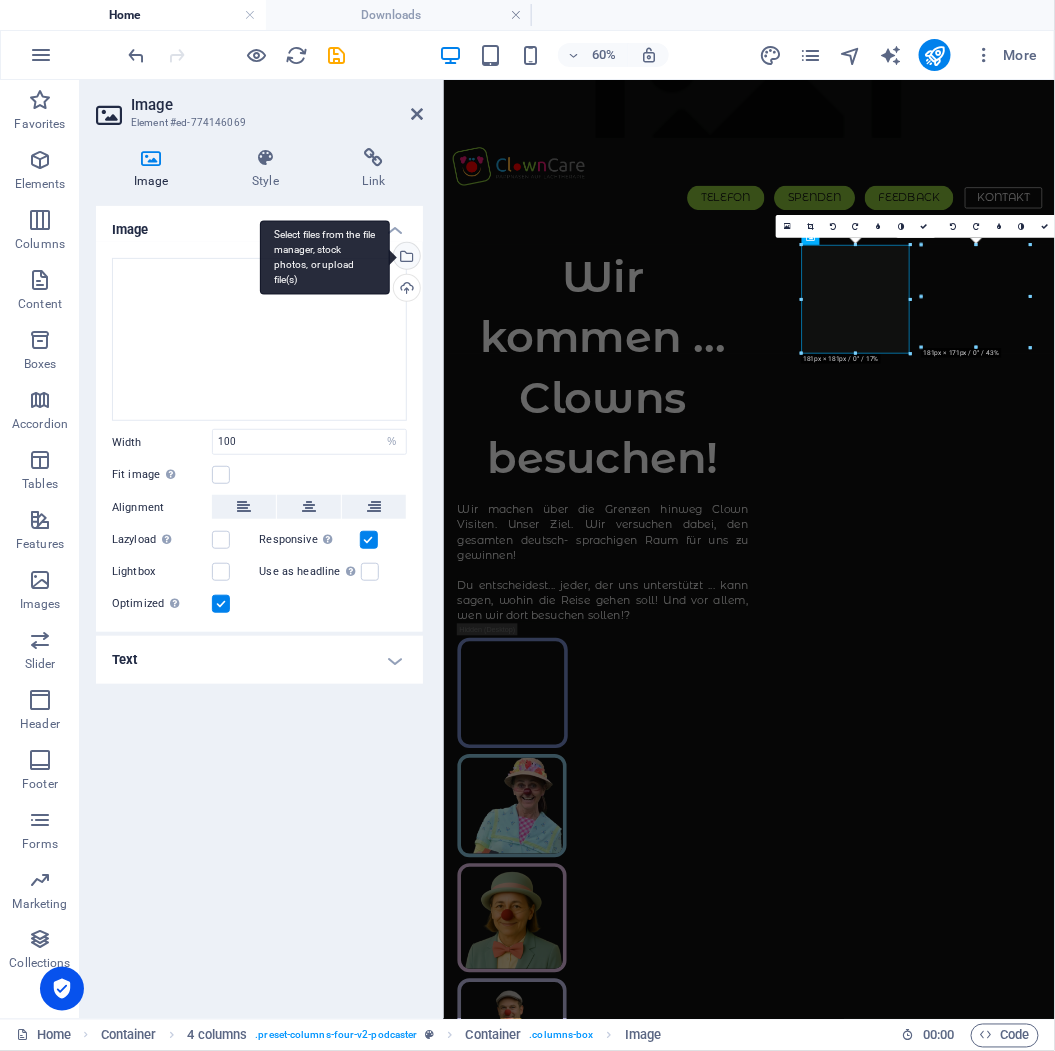 click on "Select files from the file manager, stock photos, or upload file(s)" at bounding box center (405, 258) 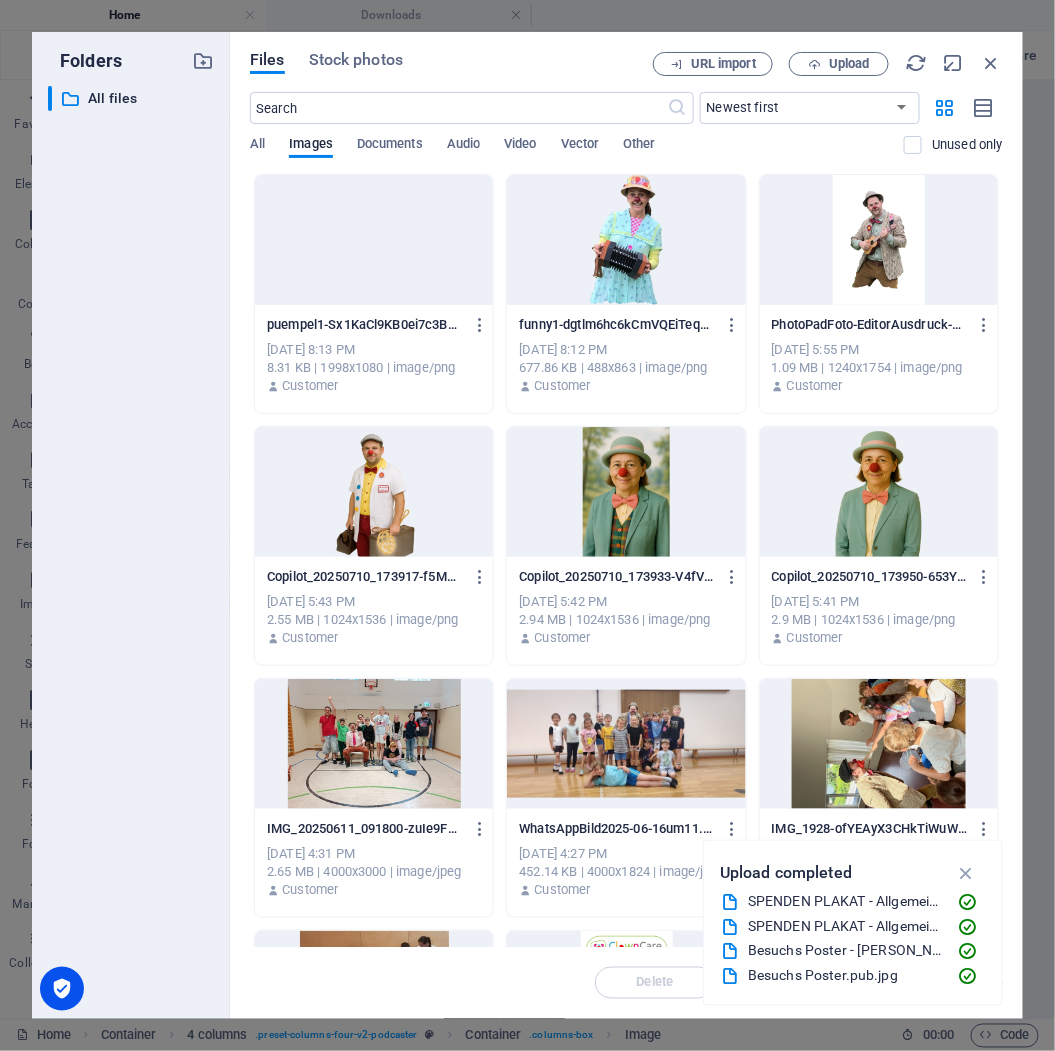 drag, startPoint x: 1005, startPoint y: 254, endPoint x: 1024, endPoint y: 360, distance: 107.68937 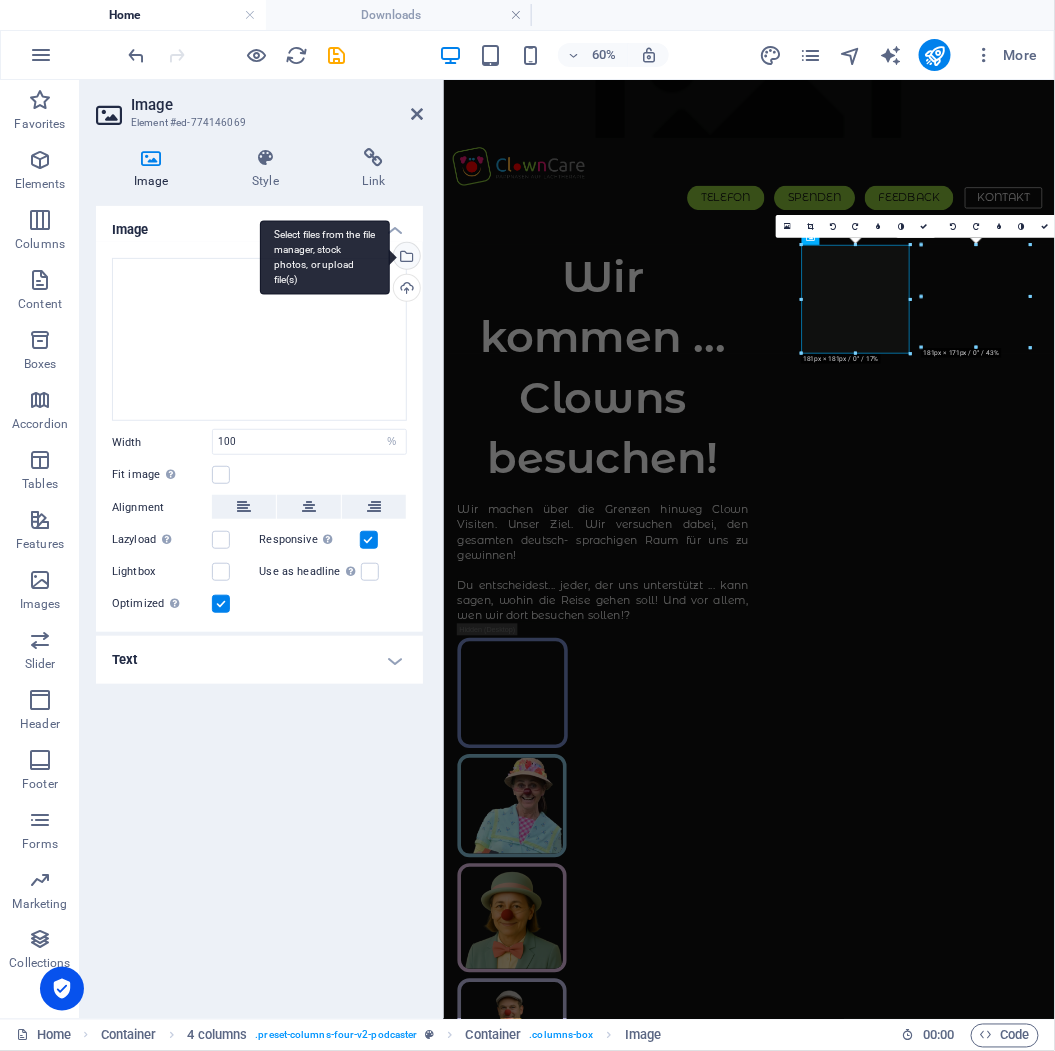 click on "Select files from the file manager, stock photos, or upload file(s)" at bounding box center (405, 258) 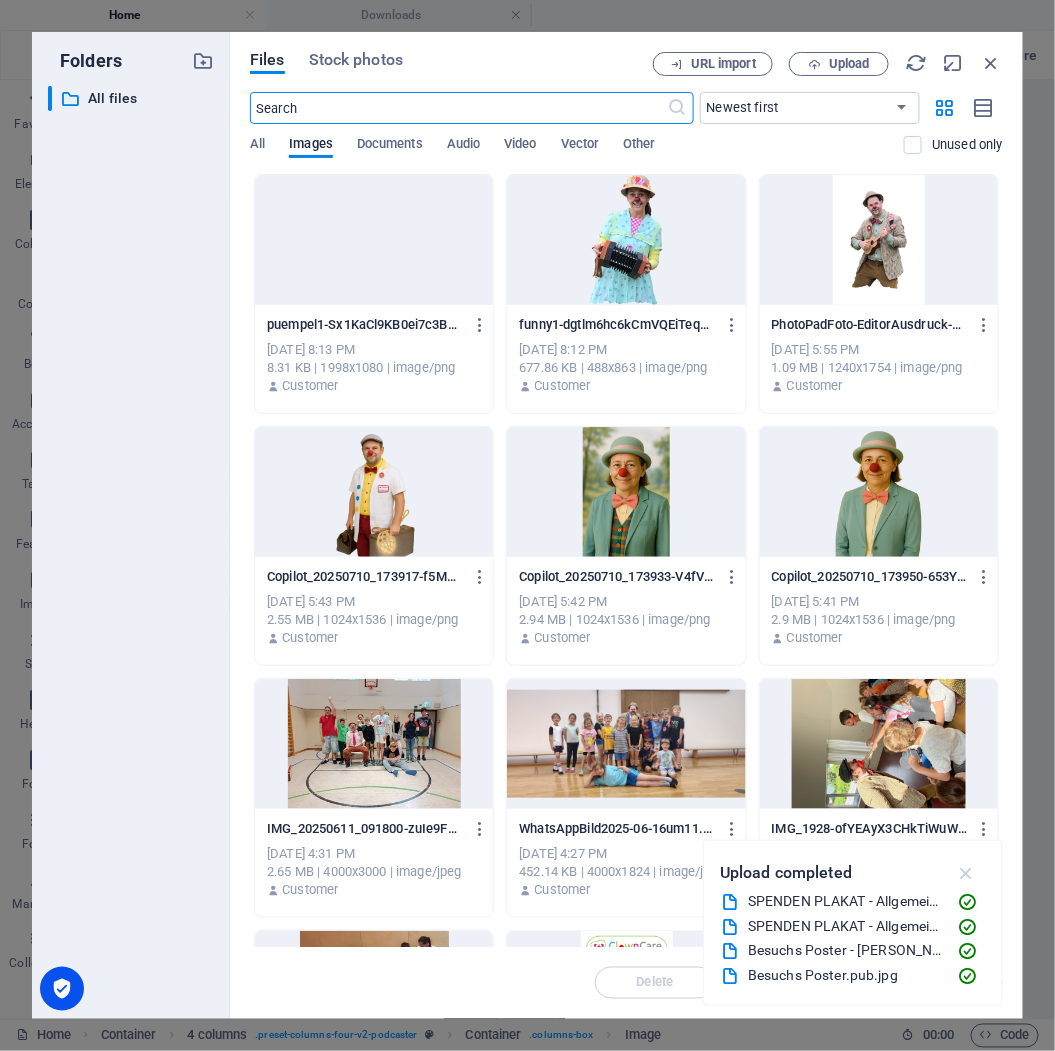 click at bounding box center [966, 873] 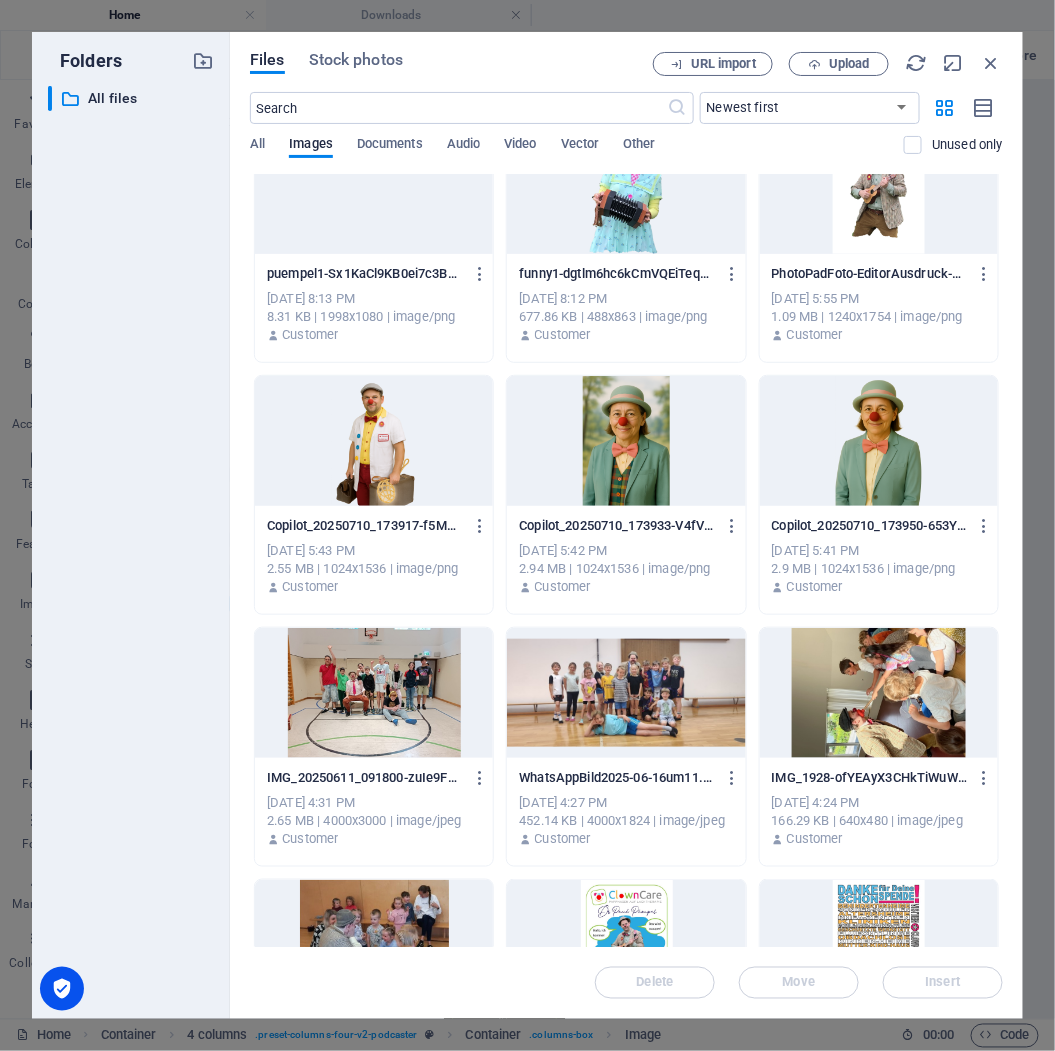 scroll, scrollTop: 0, scrollLeft: 0, axis: both 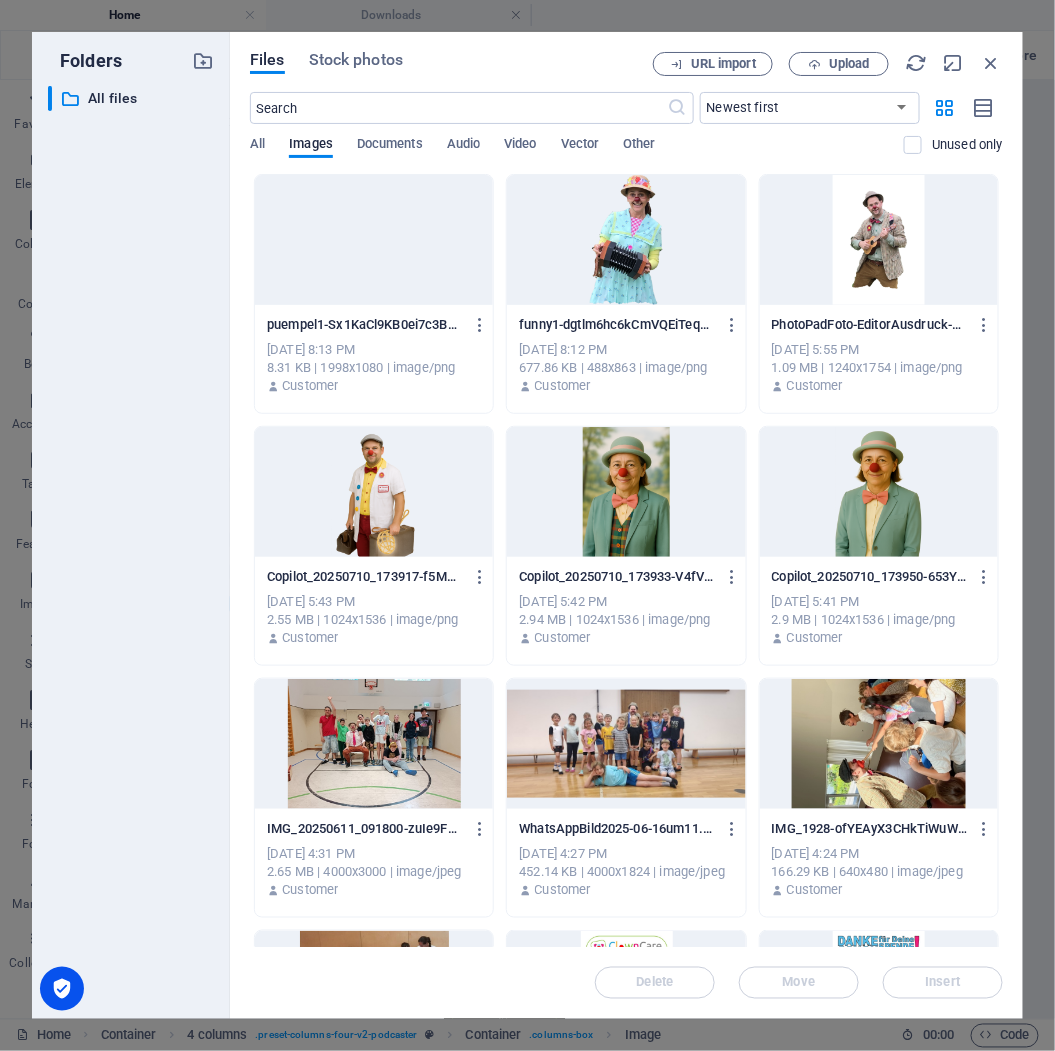 click at bounding box center [374, 240] 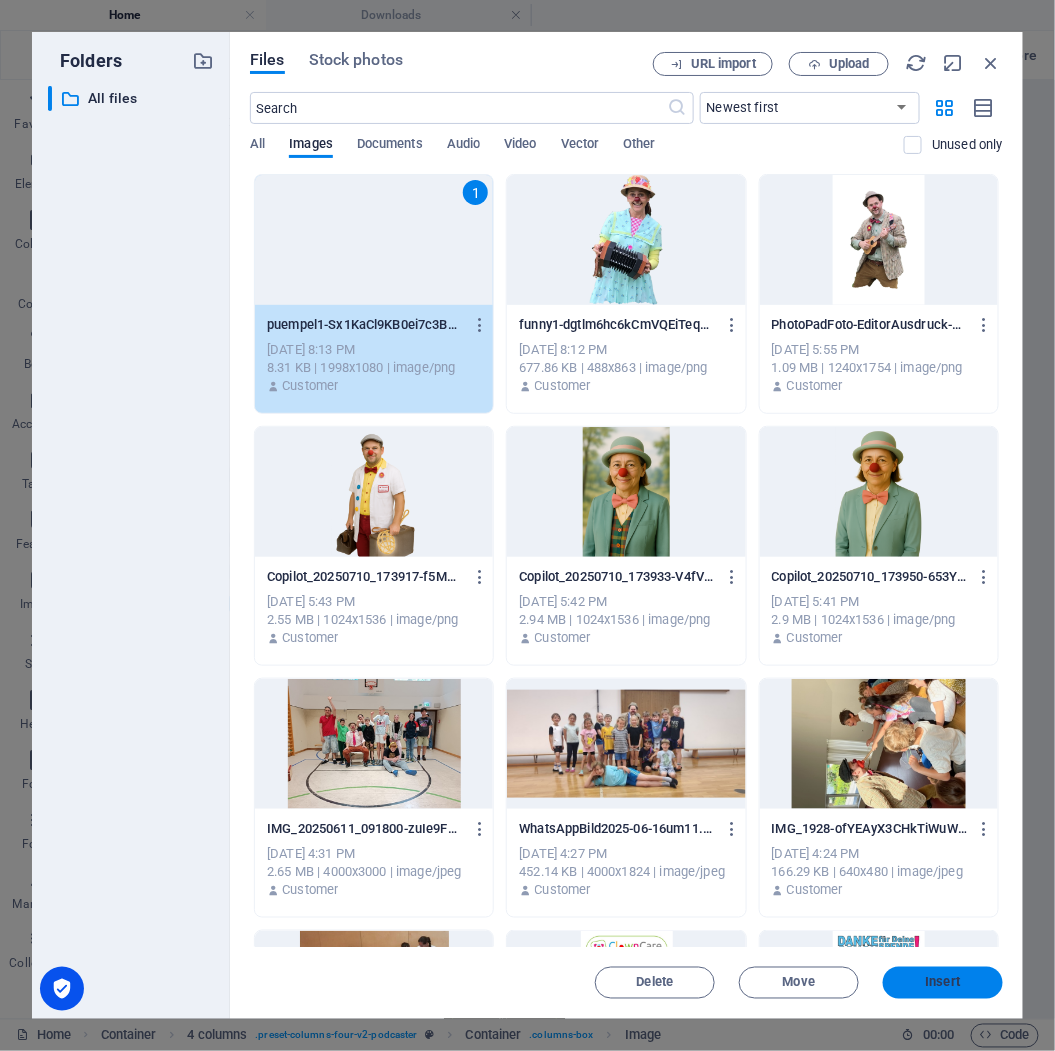 click on "Insert" at bounding box center (943, 983) 